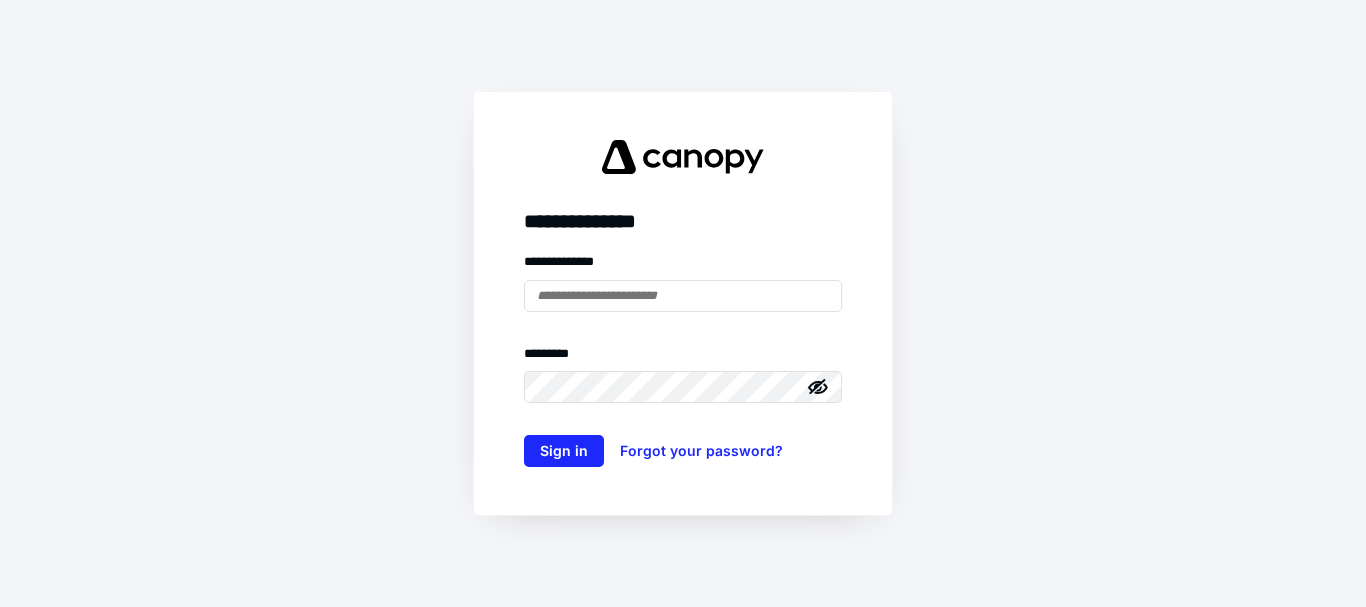 scroll, scrollTop: 0, scrollLeft: 0, axis: both 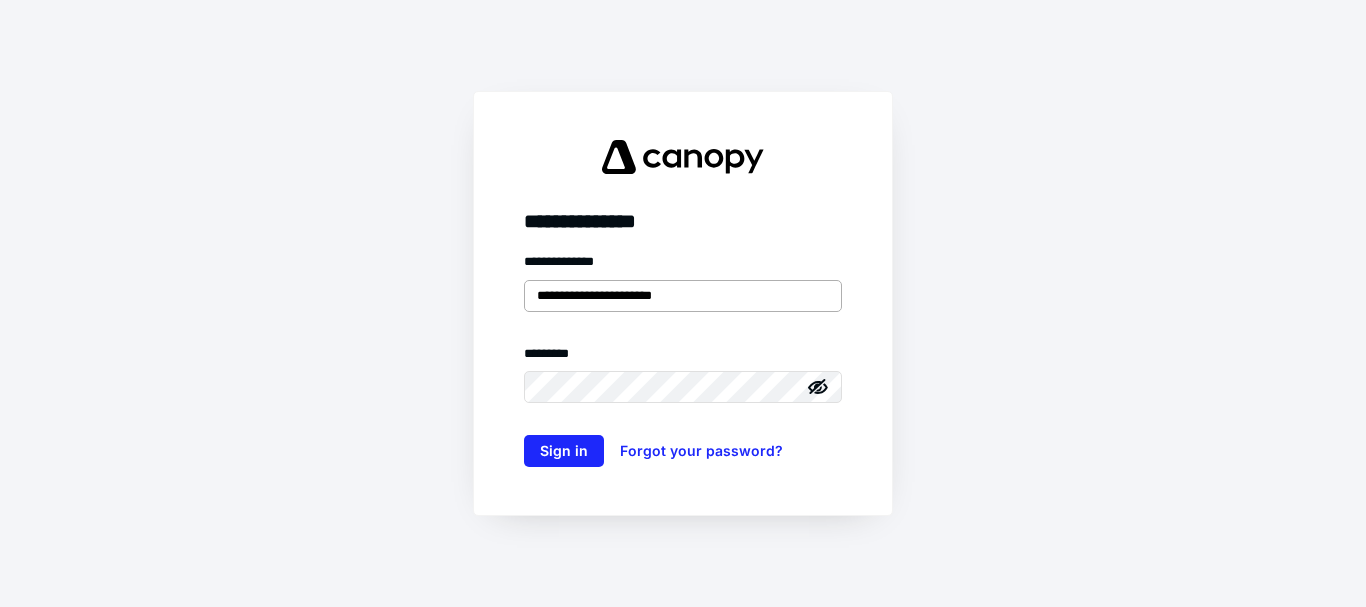 drag, startPoint x: 543, startPoint y: 303, endPoint x: 569, endPoint y: 306, distance: 26.172504 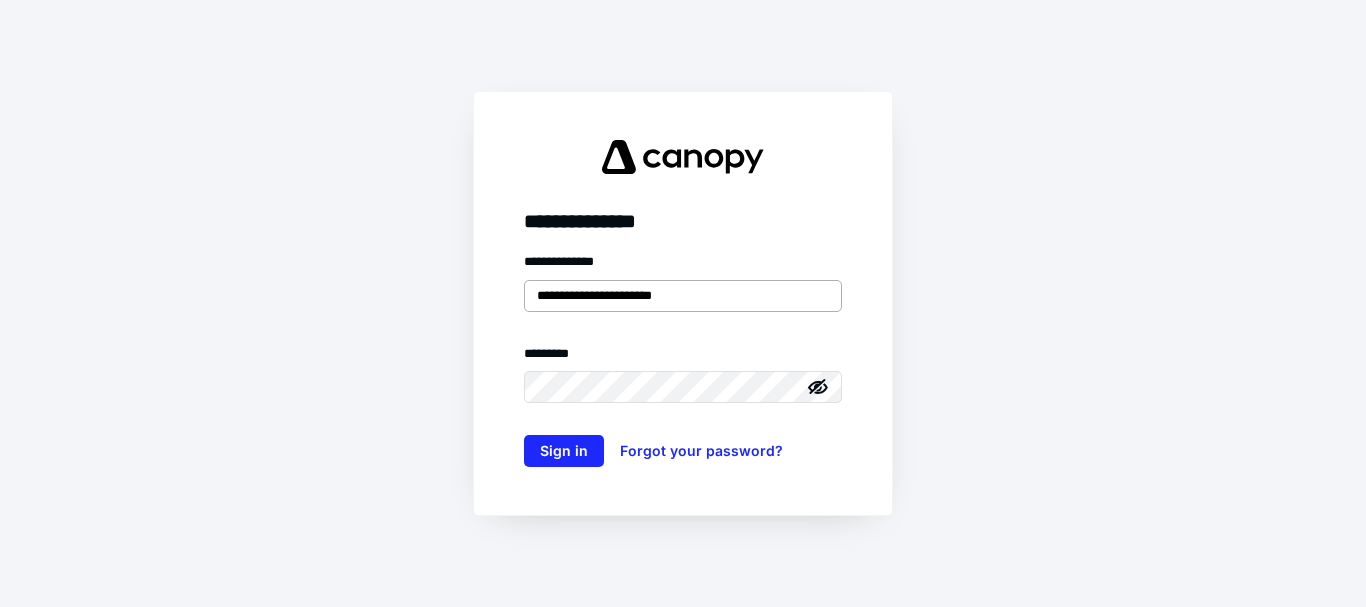 type on "**********" 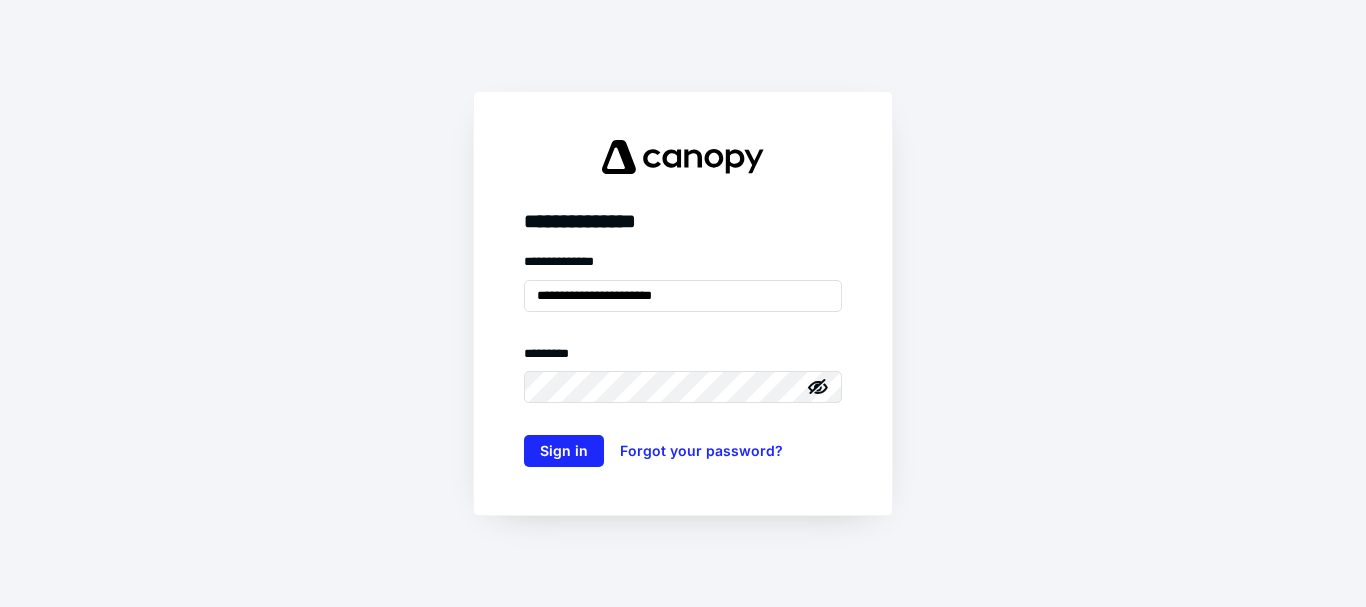 click 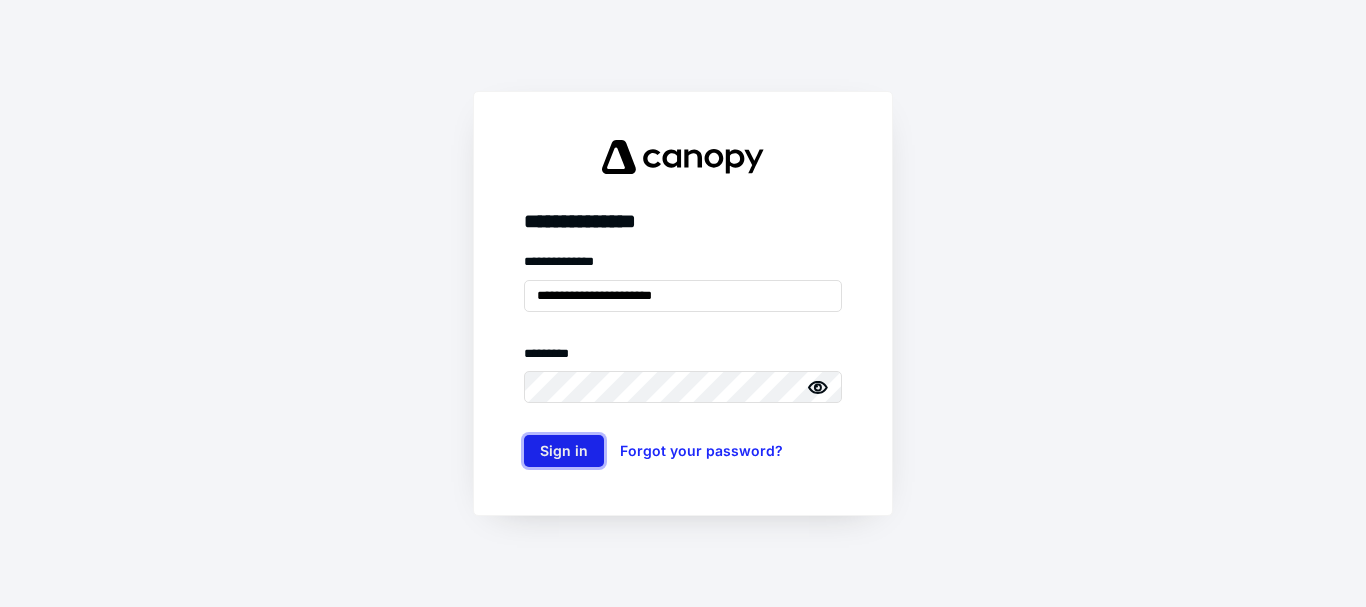 click on "Sign in" at bounding box center [564, 451] 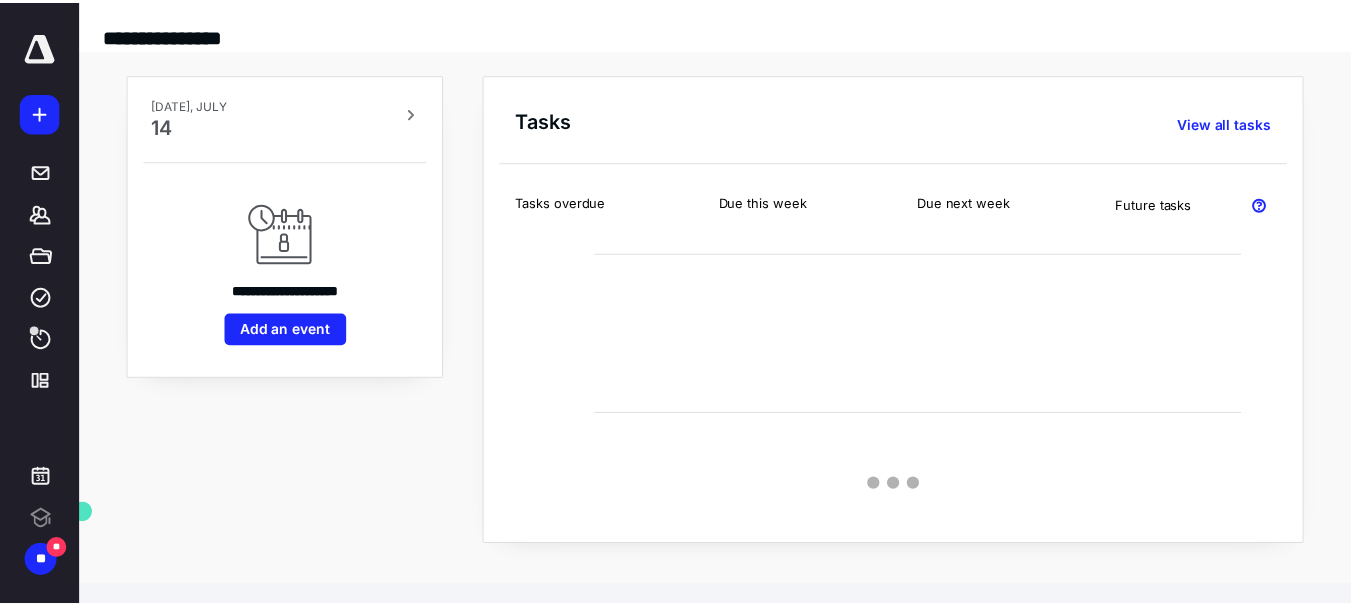 scroll, scrollTop: 0, scrollLeft: 0, axis: both 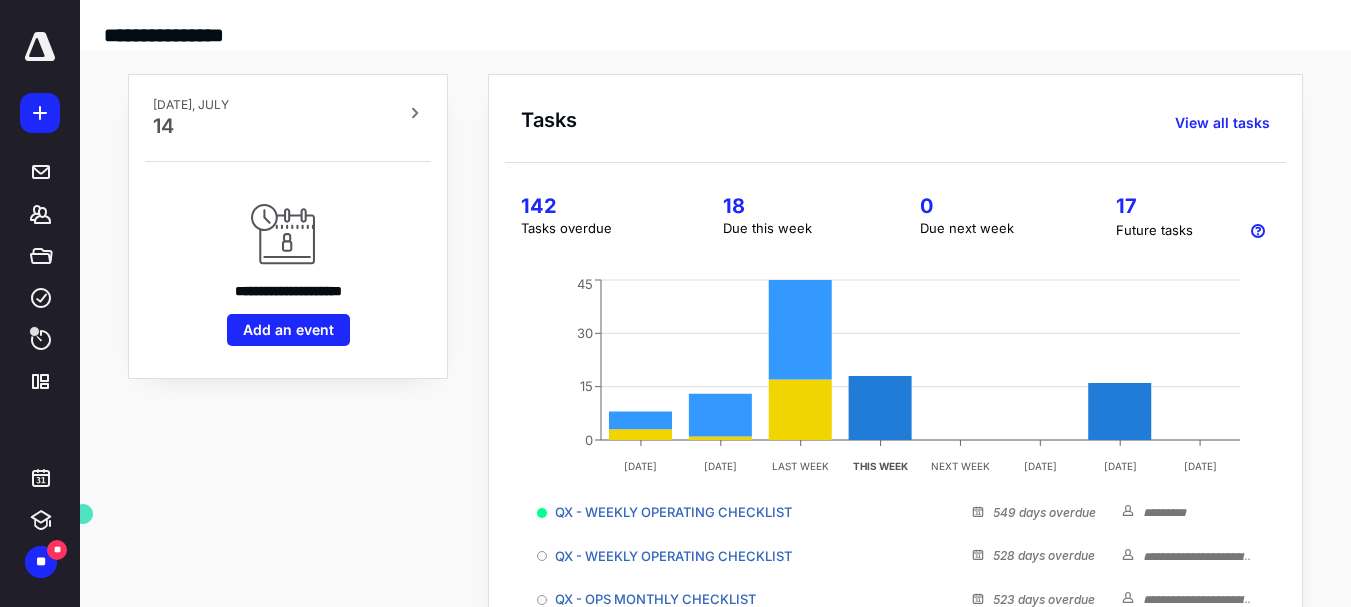click on "**********" at bounding box center (288, 520) 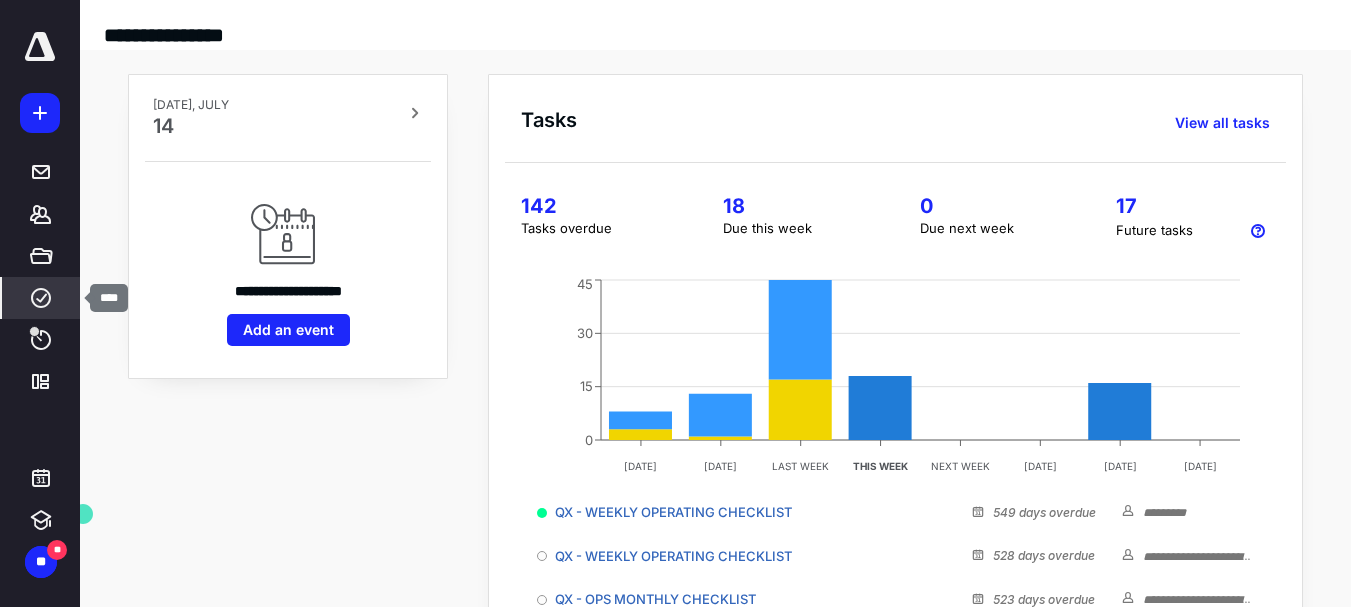 click 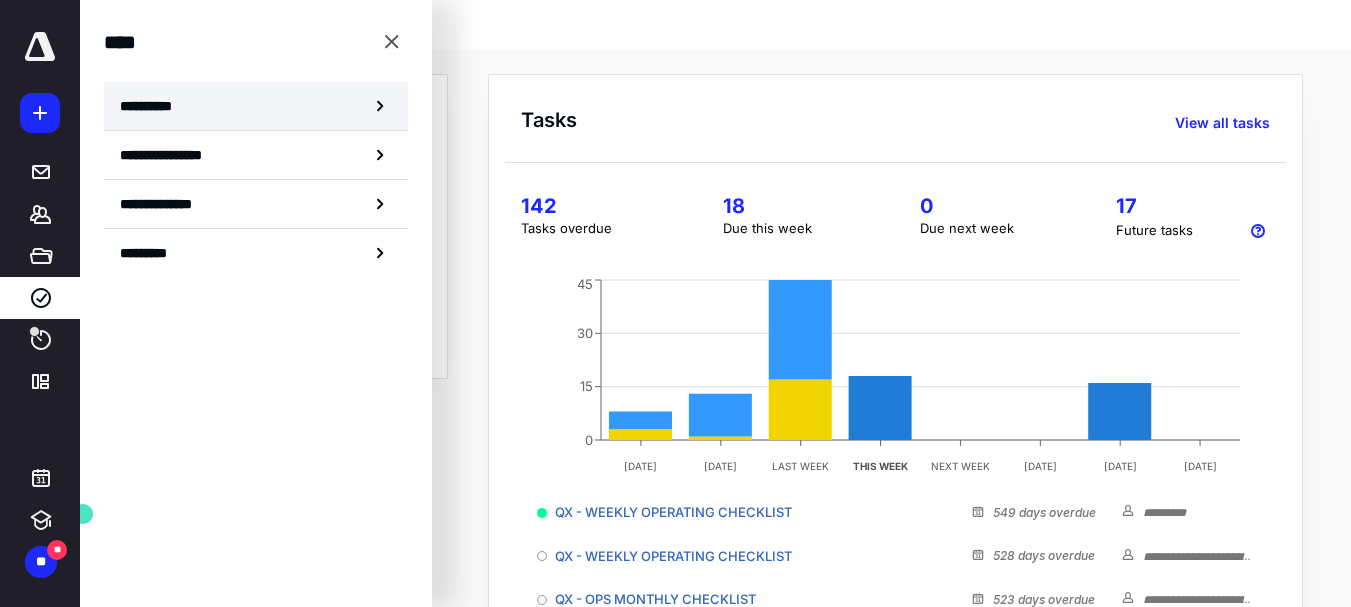 click on "**********" at bounding box center [256, 106] 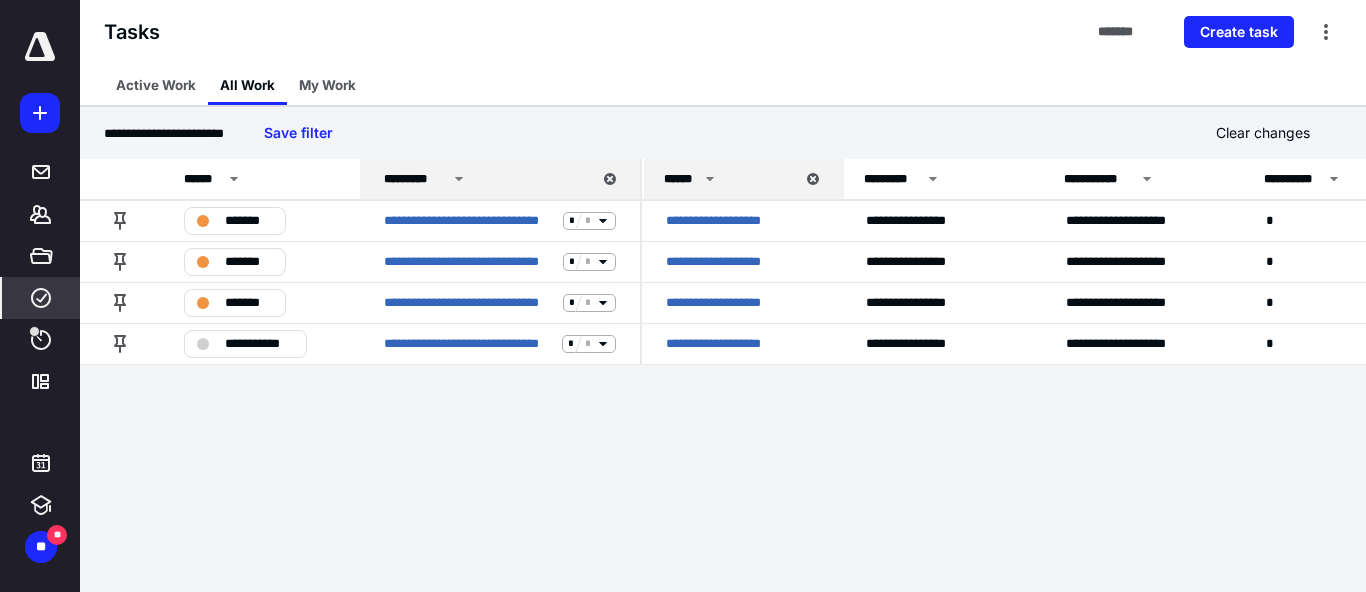 click on "******" at bounding box center (681, 179) 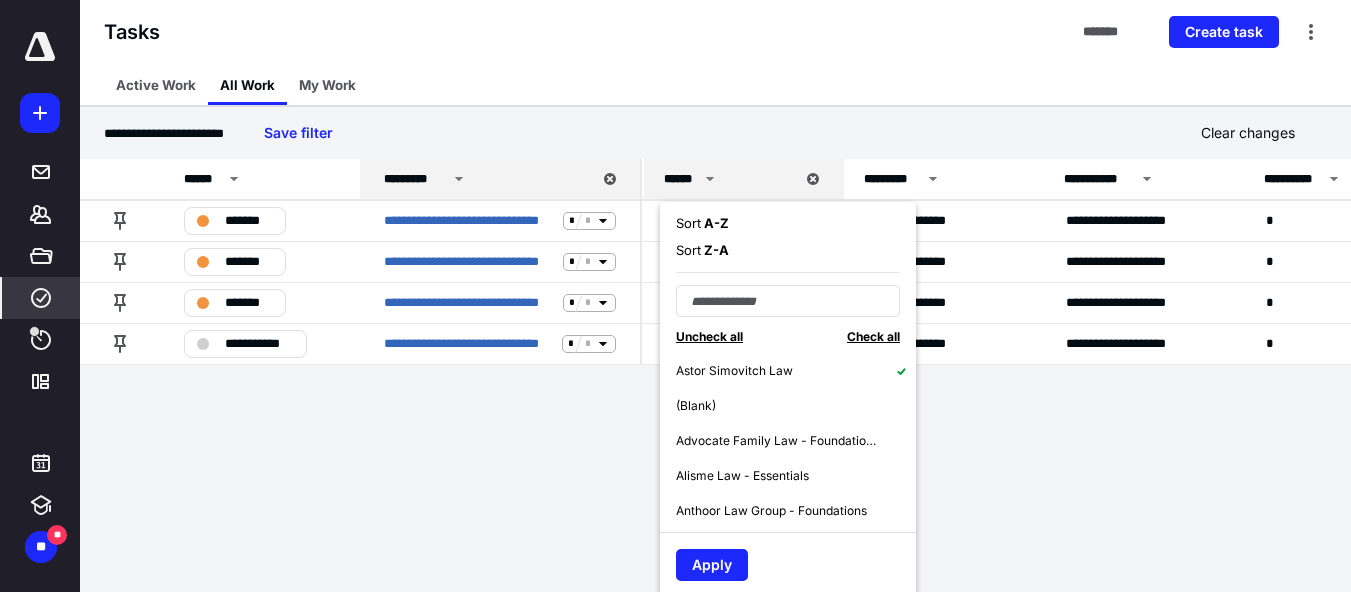 click 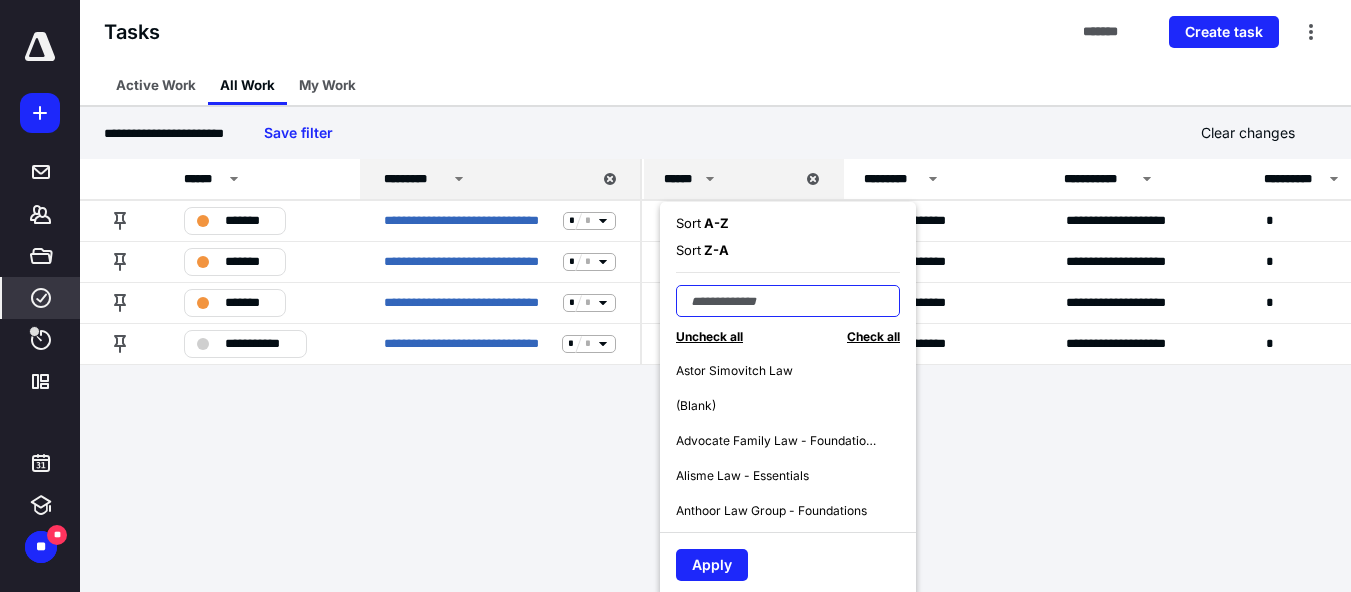click at bounding box center [788, 301] 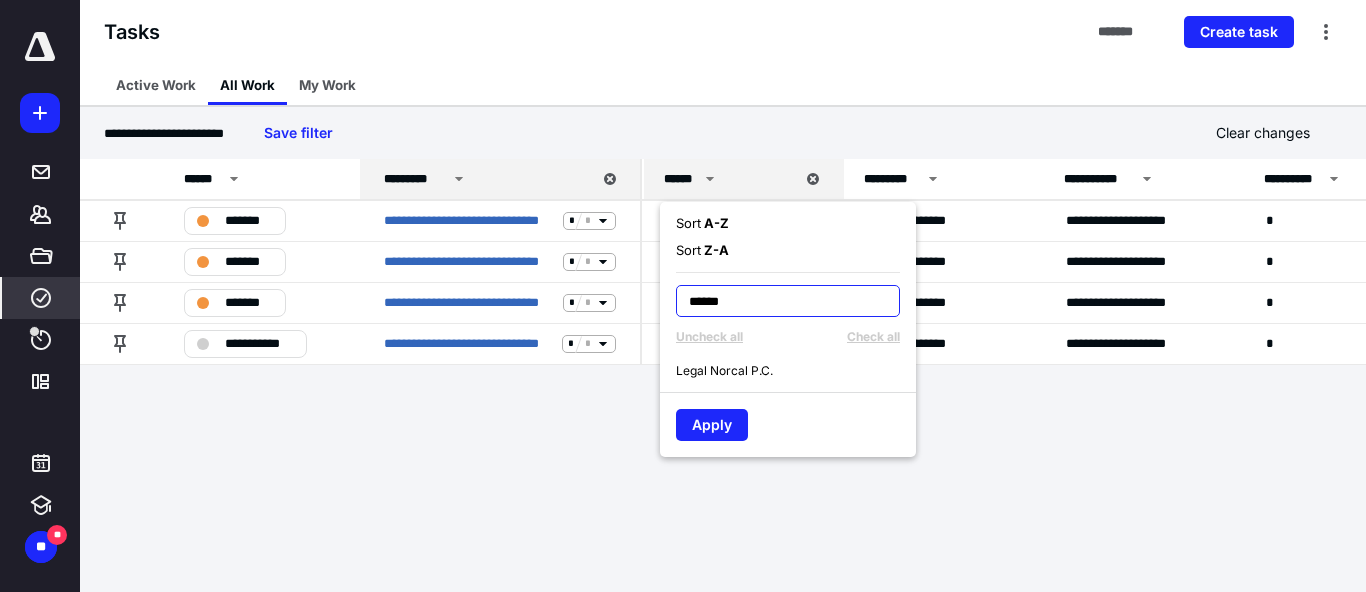 type on "******" 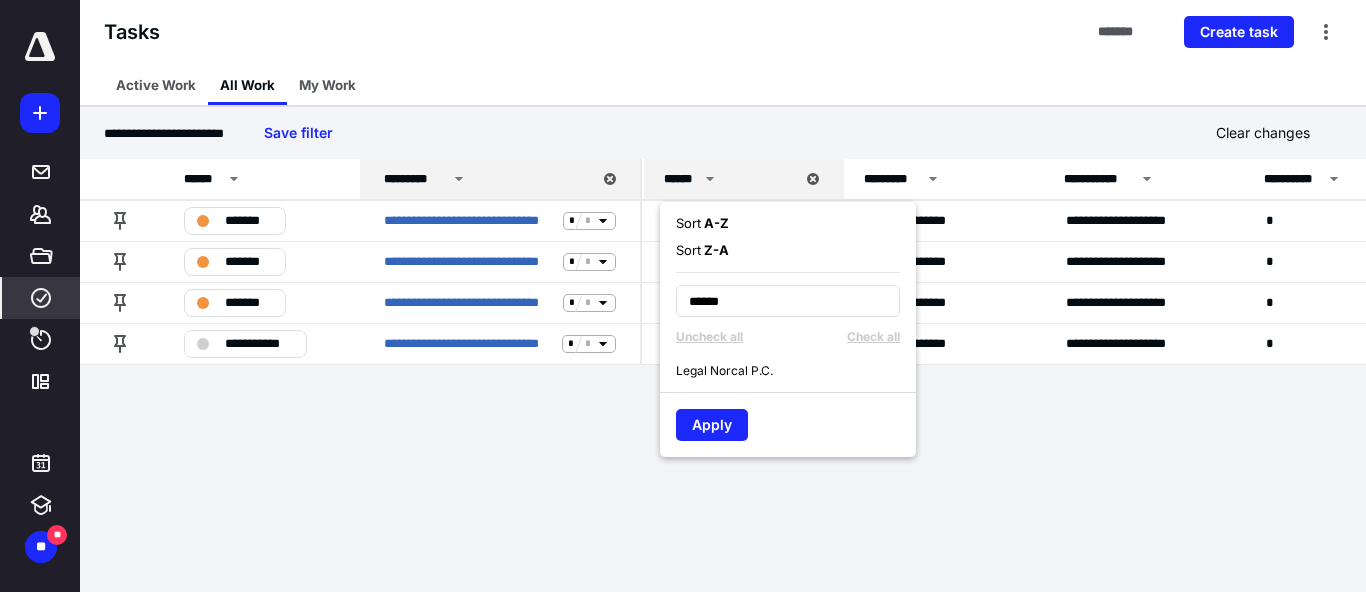 click on "Legal Norcal P.C." at bounding box center [724, 371] 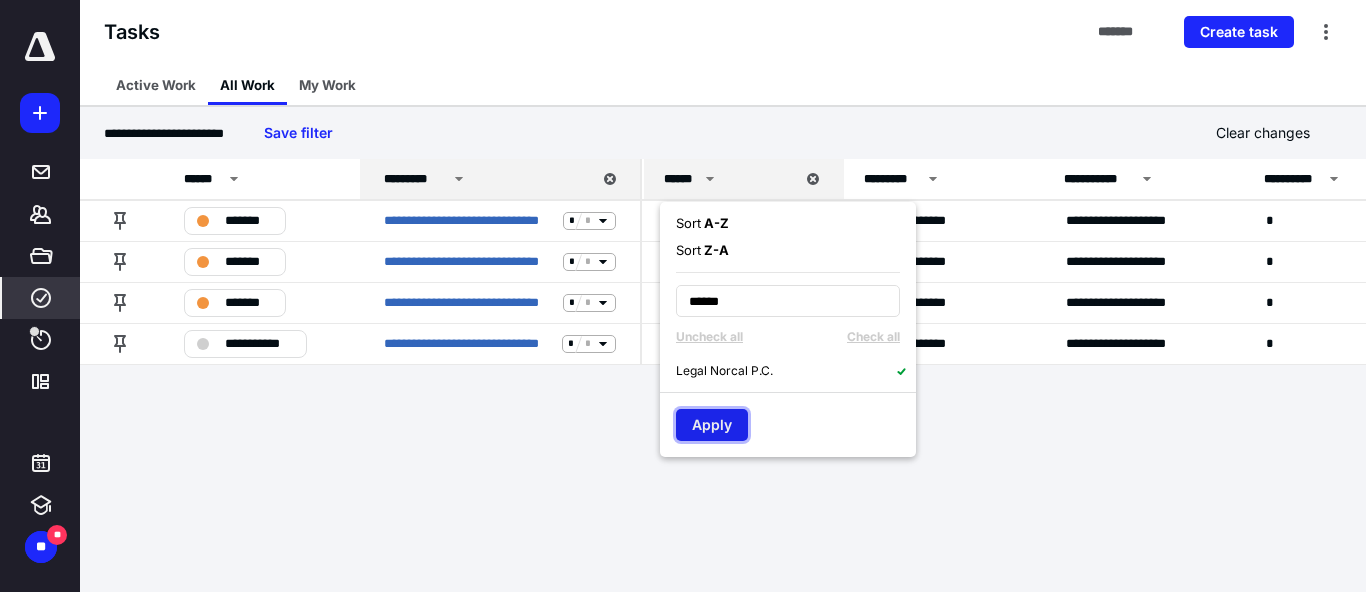 click on "Apply" at bounding box center (712, 425) 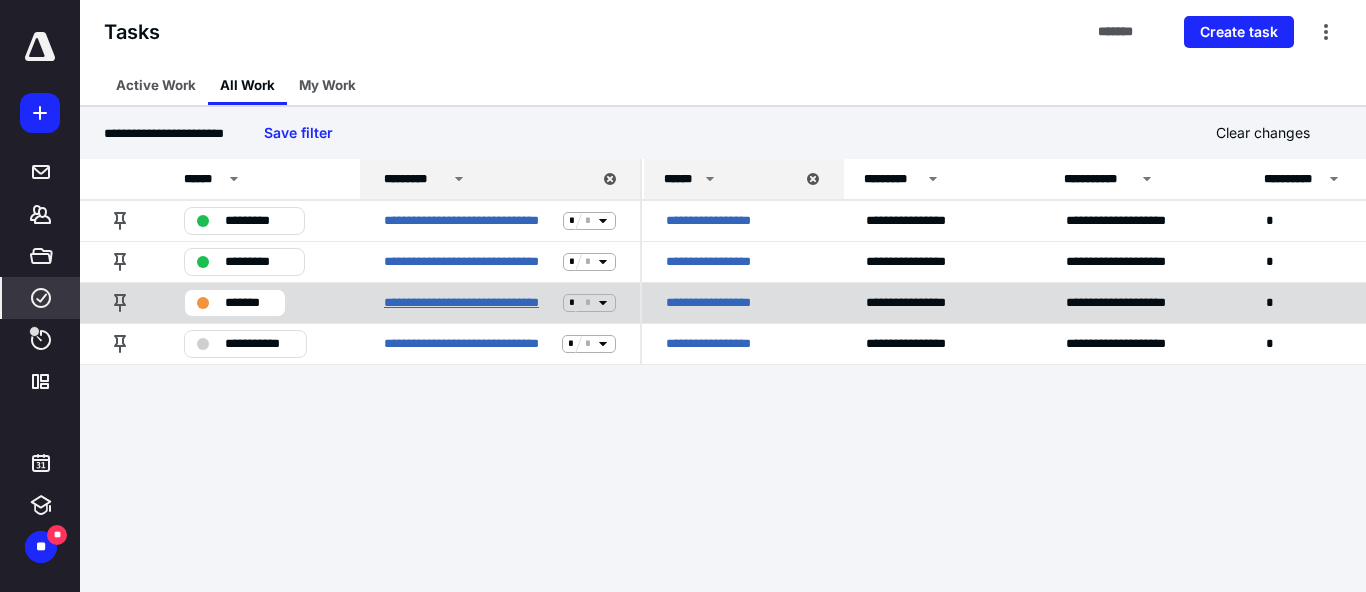 click on "**********" at bounding box center (469, 303) 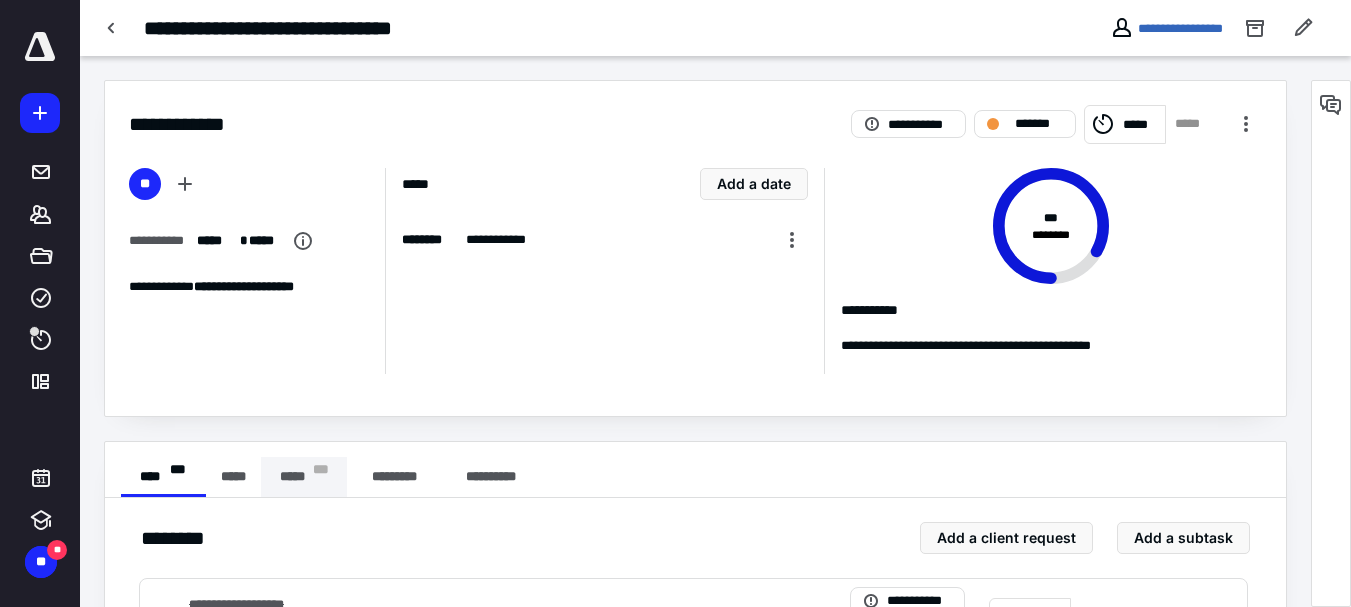 click on "***** * * *" at bounding box center (304, 477) 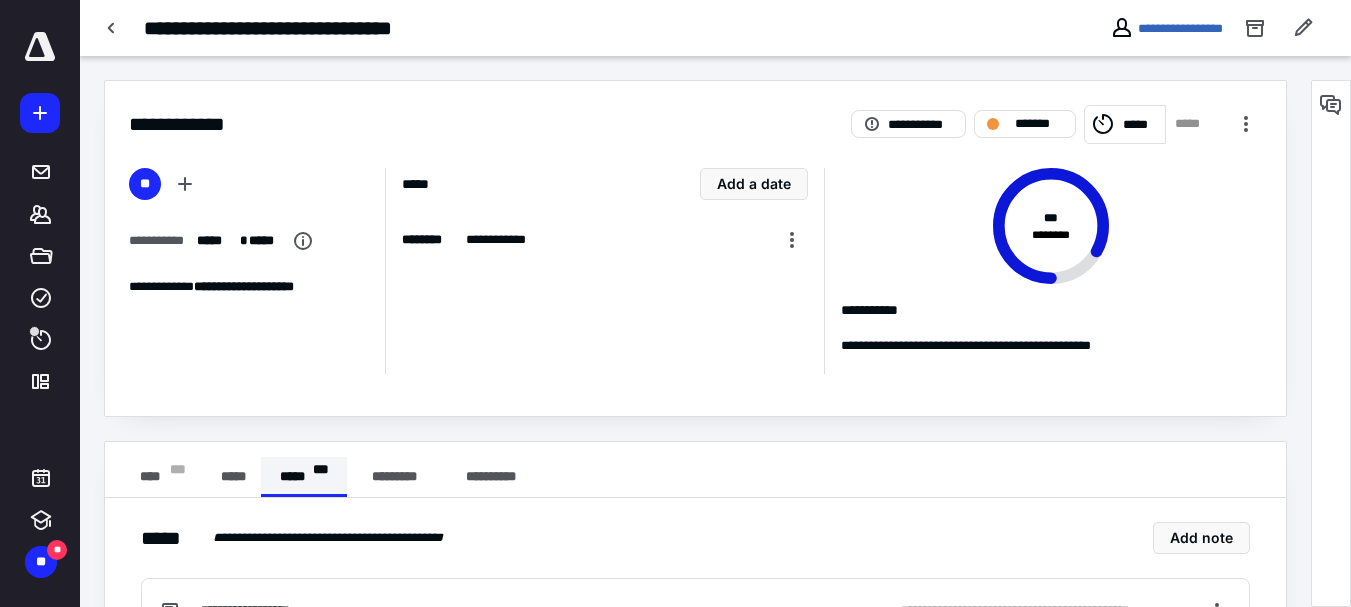 scroll, scrollTop: 128, scrollLeft: 0, axis: vertical 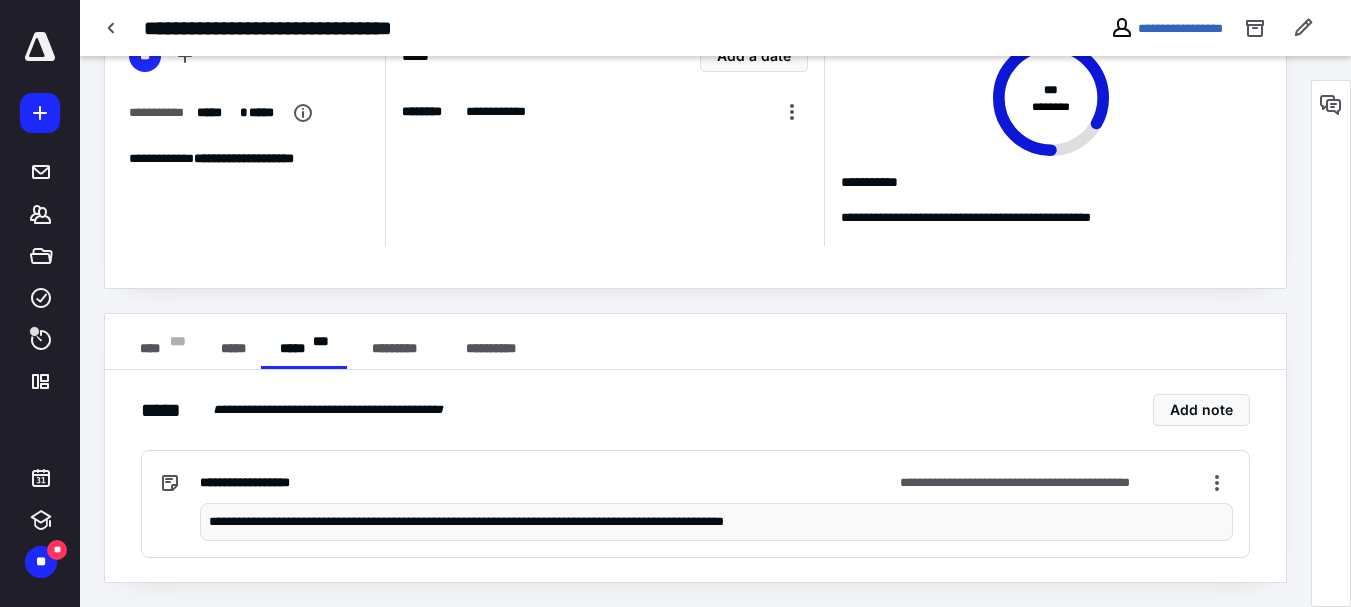 click on "**********" at bounding box center (716, 522) 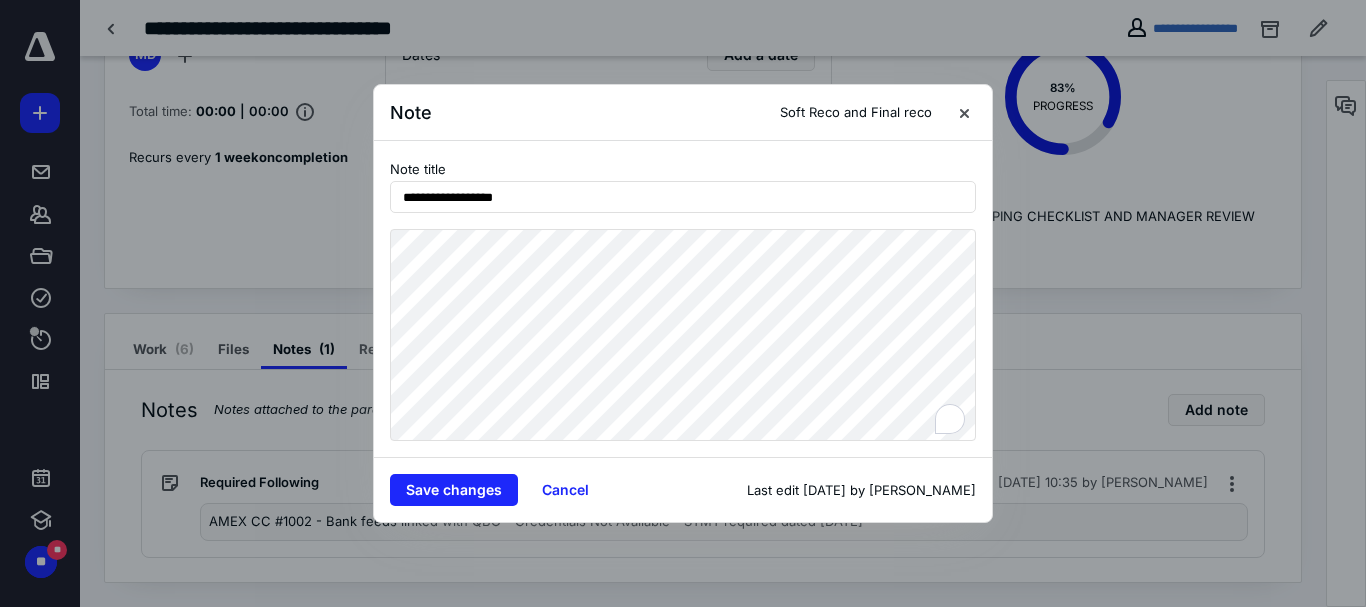 click on "**********" at bounding box center (683, 299) 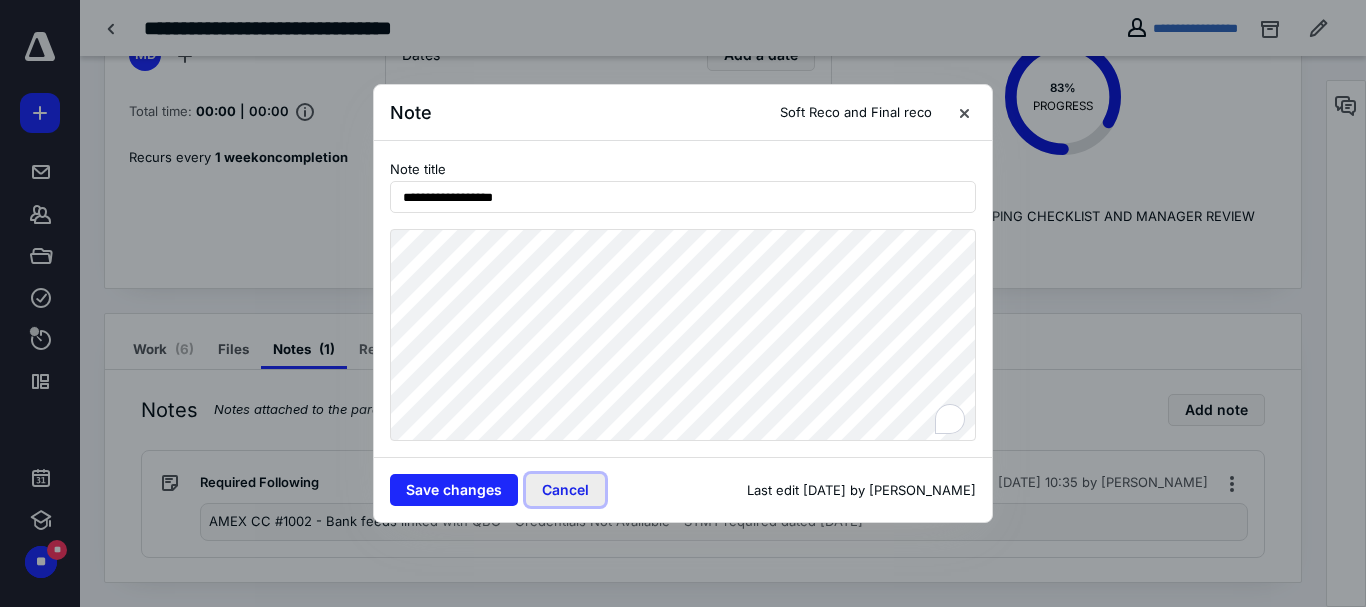 click on "Cancel" at bounding box center (565, 490) 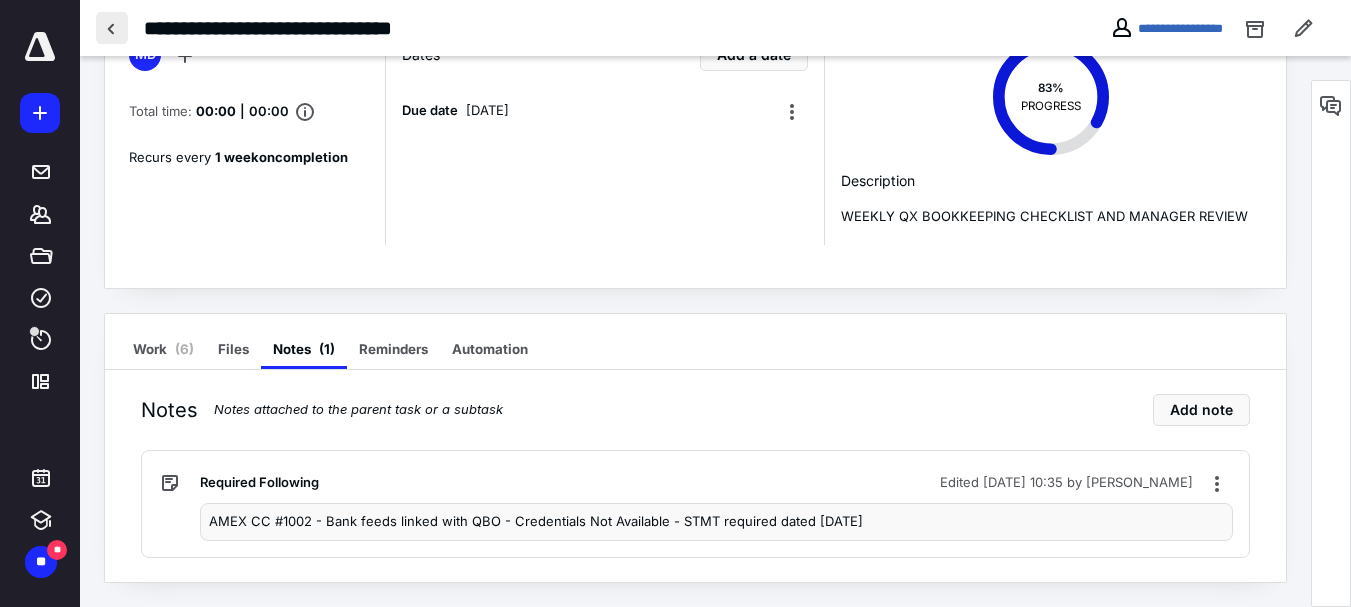 click at bounding box center [112, 28] 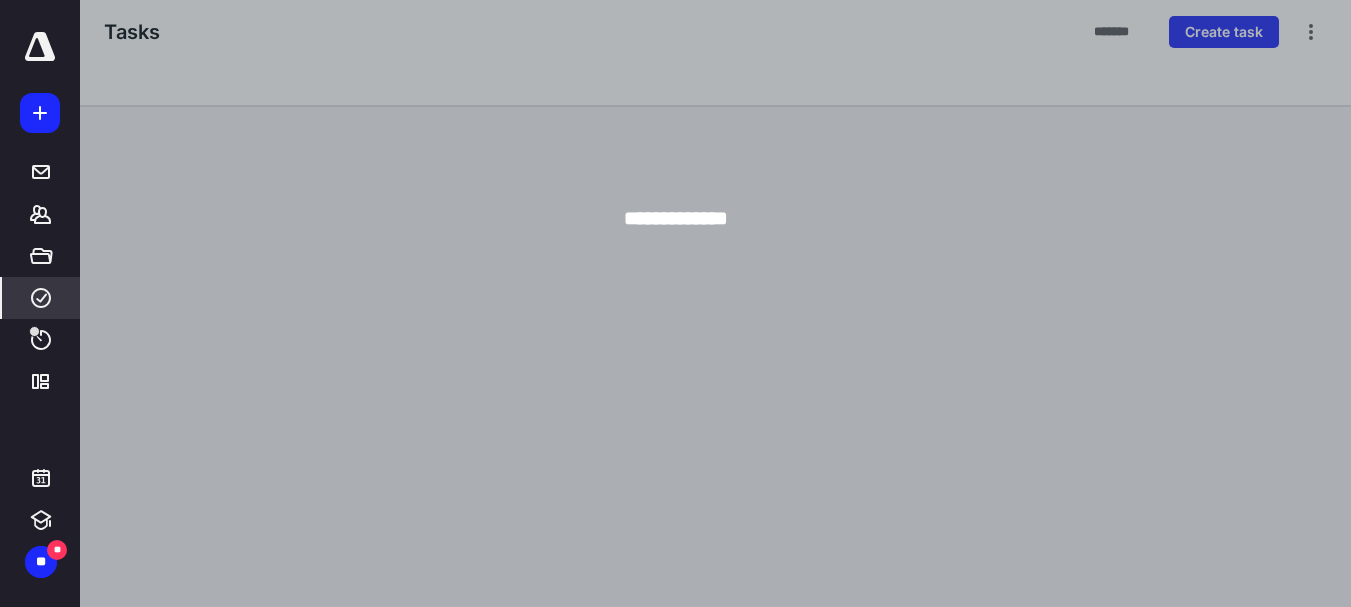 scroll, scrollTop: 0, scrollLeft: 0, axis: both 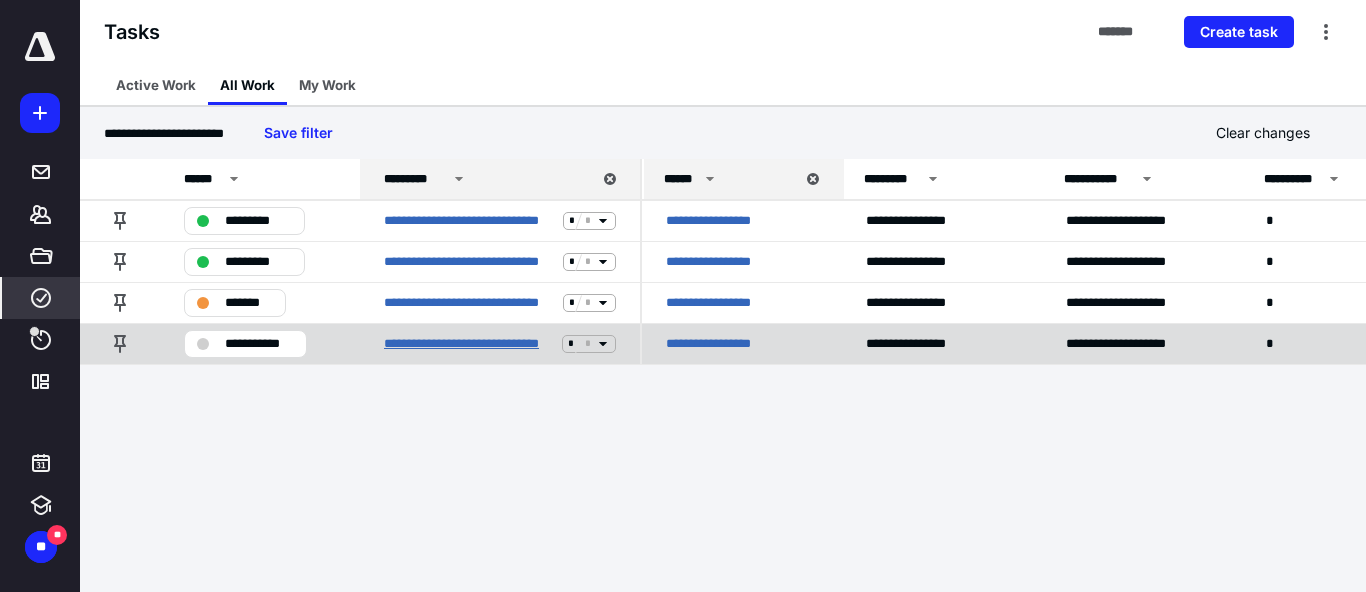 click on "**********" at bounding box center [469, 344] 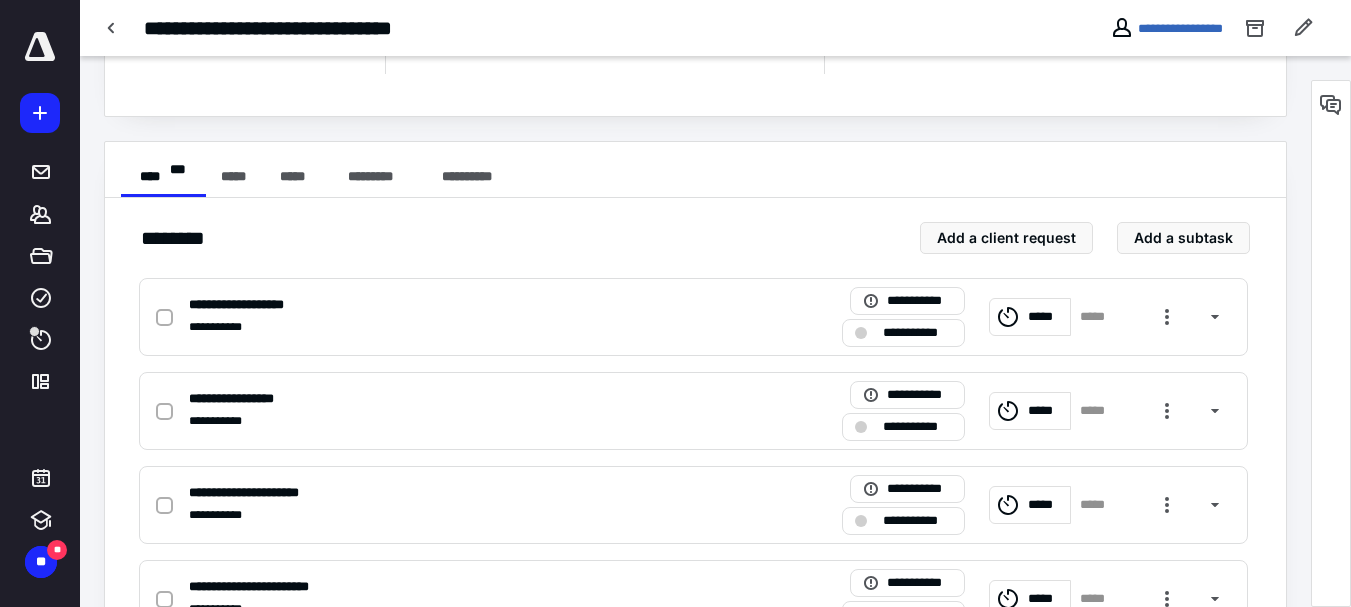 scroll, scrollTop: 0, scrollLeft: 0, axis: both 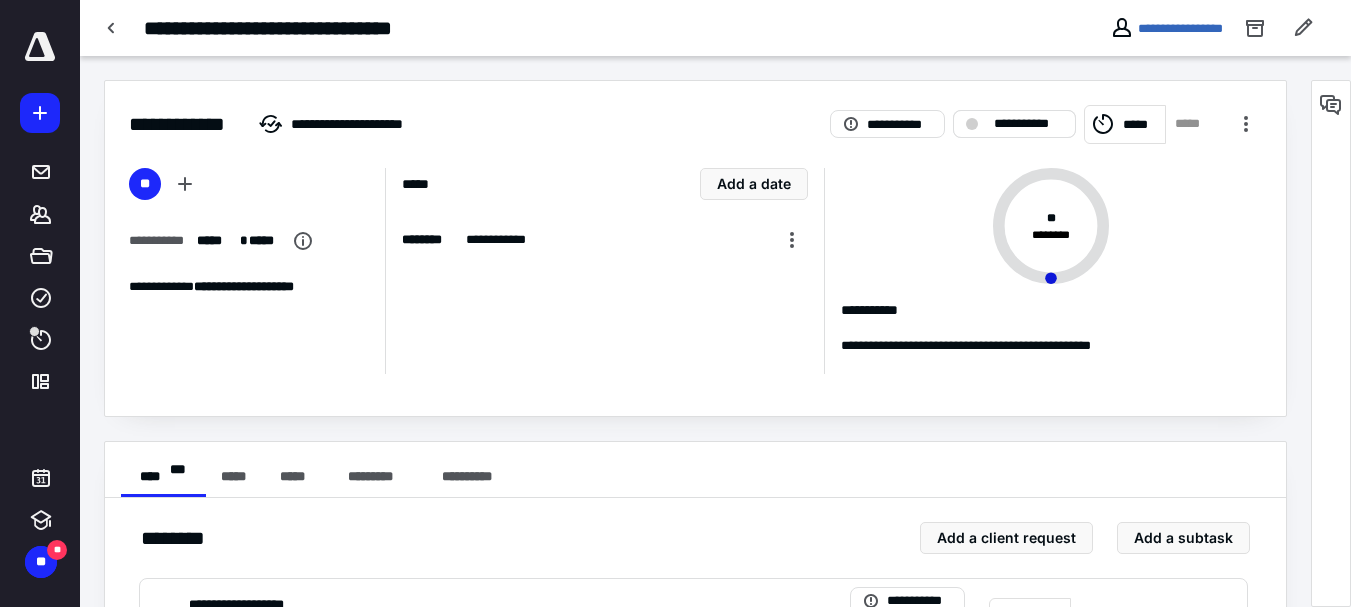 click on "**********" at bounding box center (1028, 124) 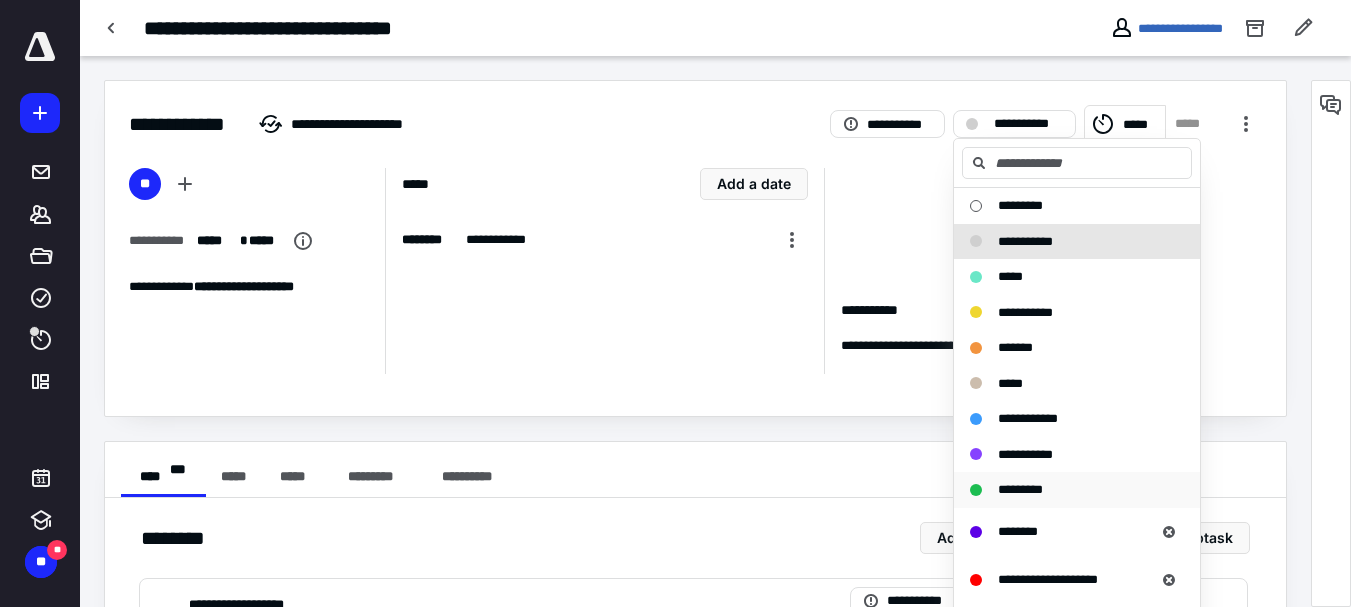 click on "*********" at bounding box center (1020, 489) 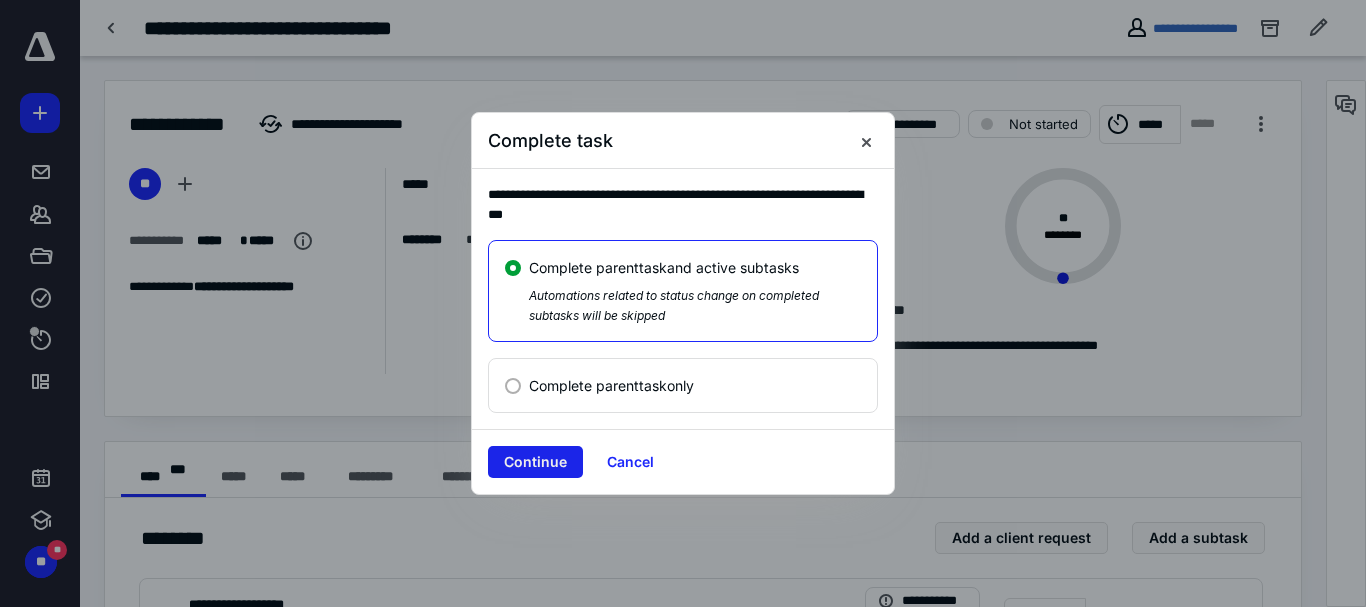 click on "Continue" at bounding box center (535, 462) 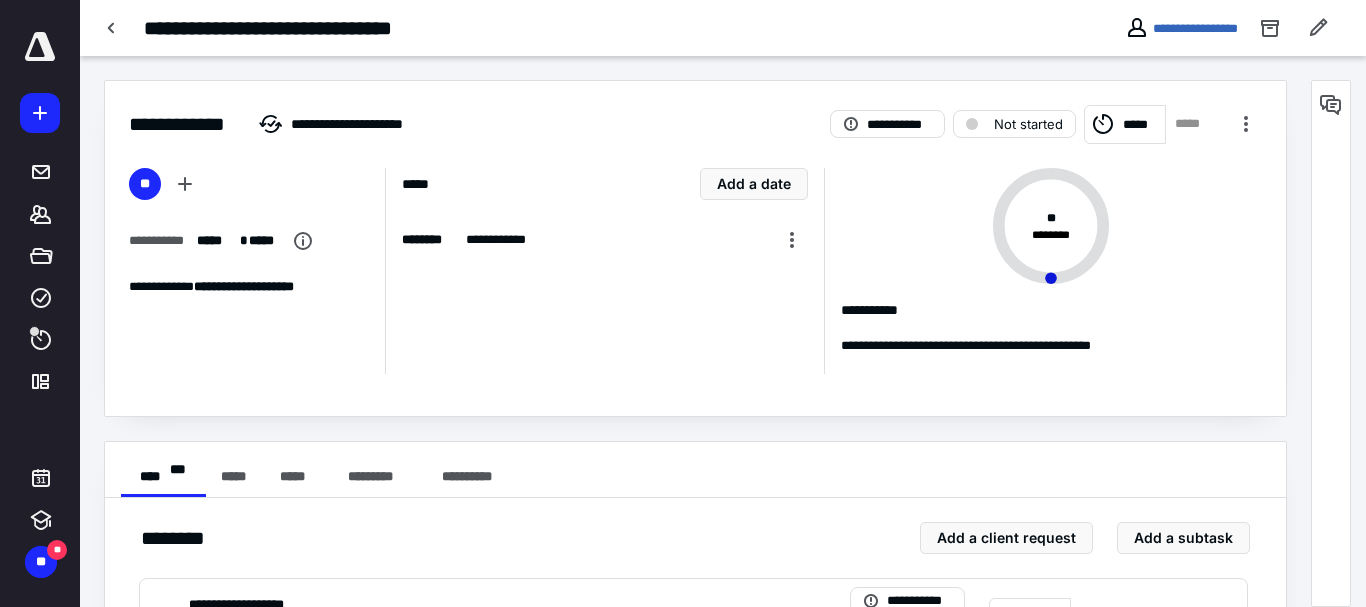 checkbox on "true" 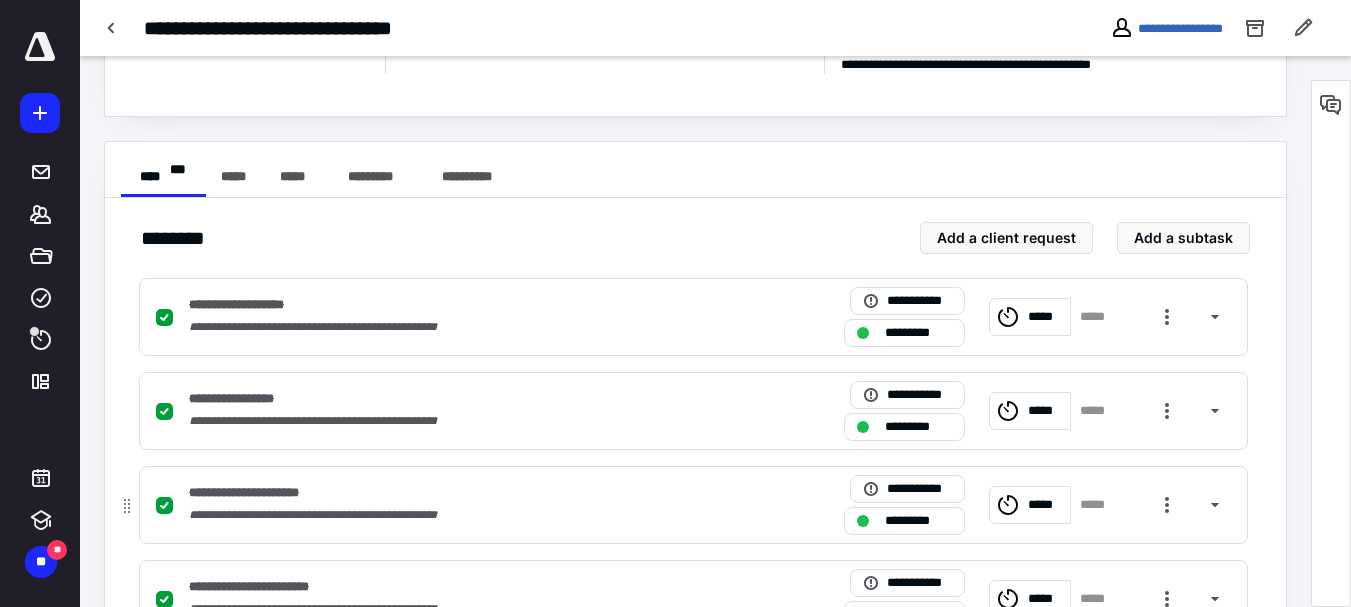 scroll, scrollTop: 400, scrollLeft: 0, axis: vertical 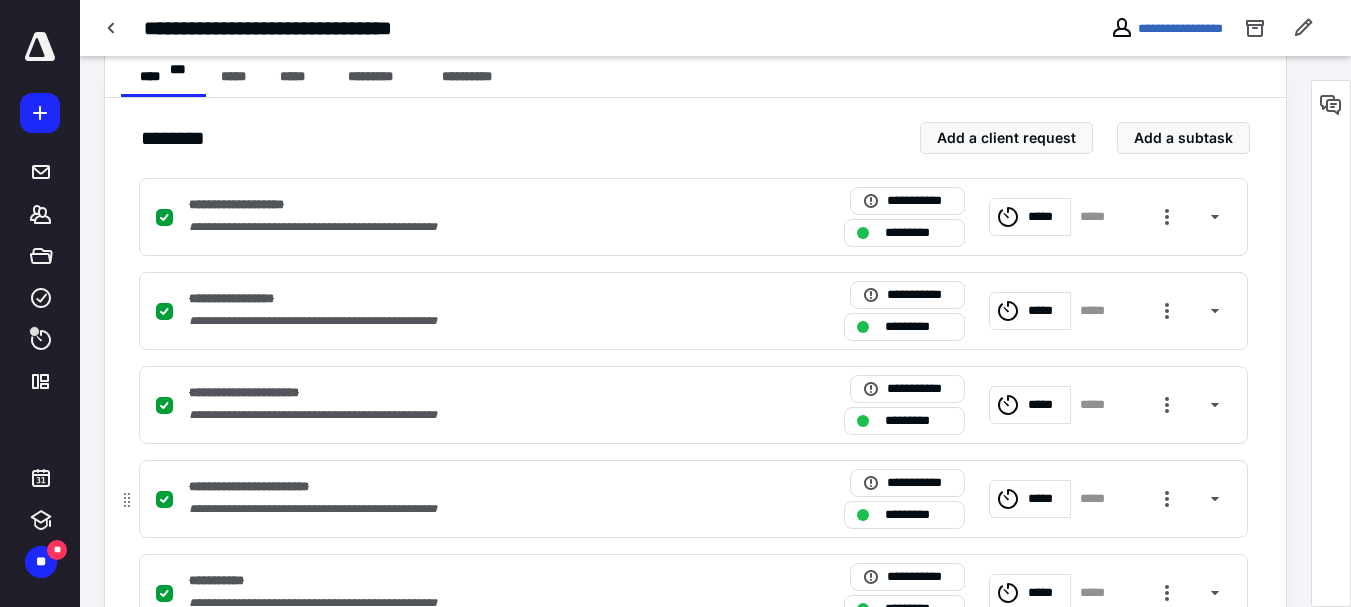 click on "**********" at bounding box center (265, 487) 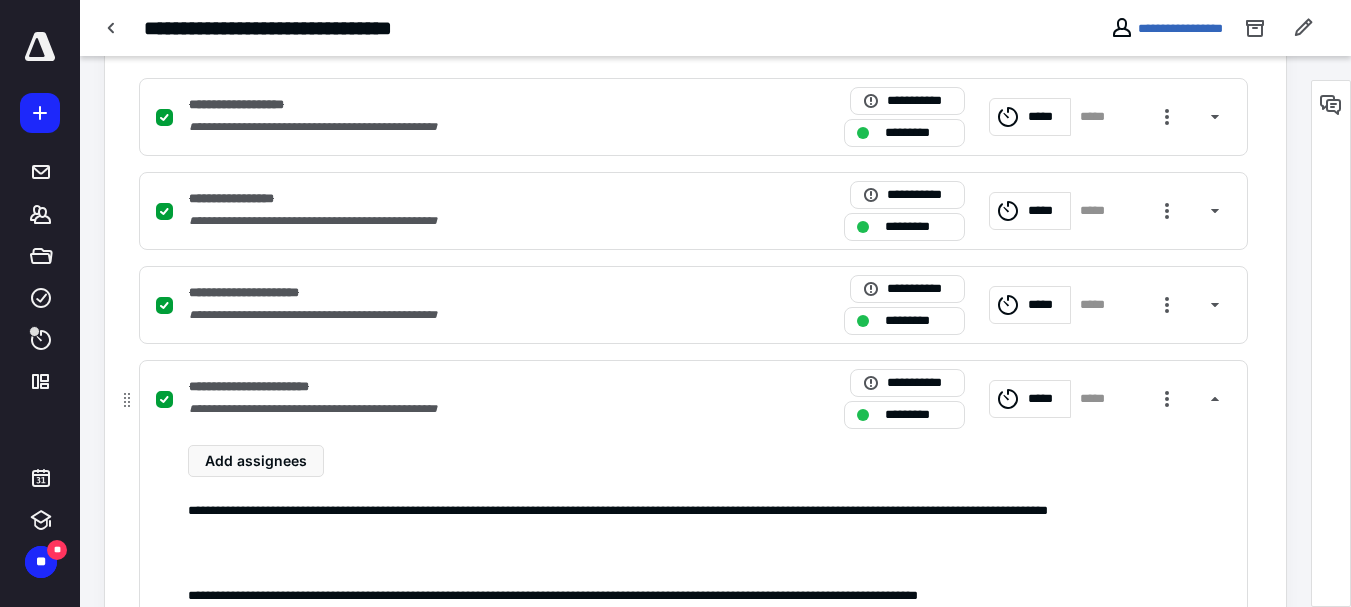 scroll, scrollTop: 700, scrollLeft: 0, axis: vertical 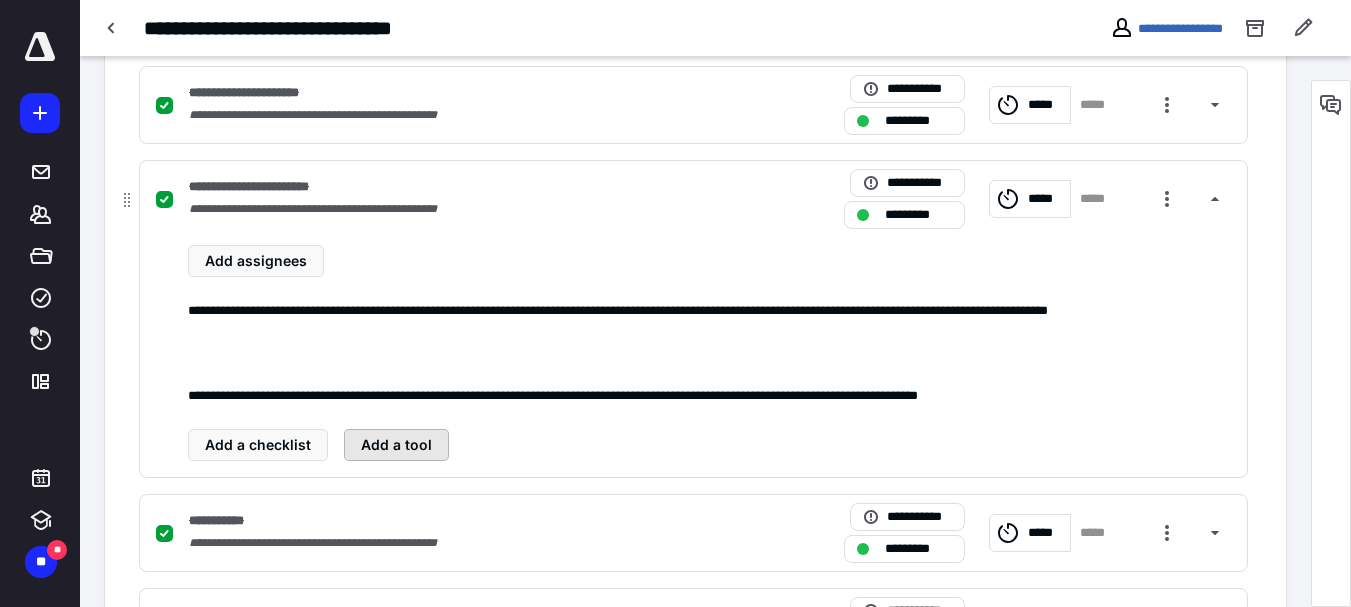 click on "Add a tool" at bounding box center (396, 445) 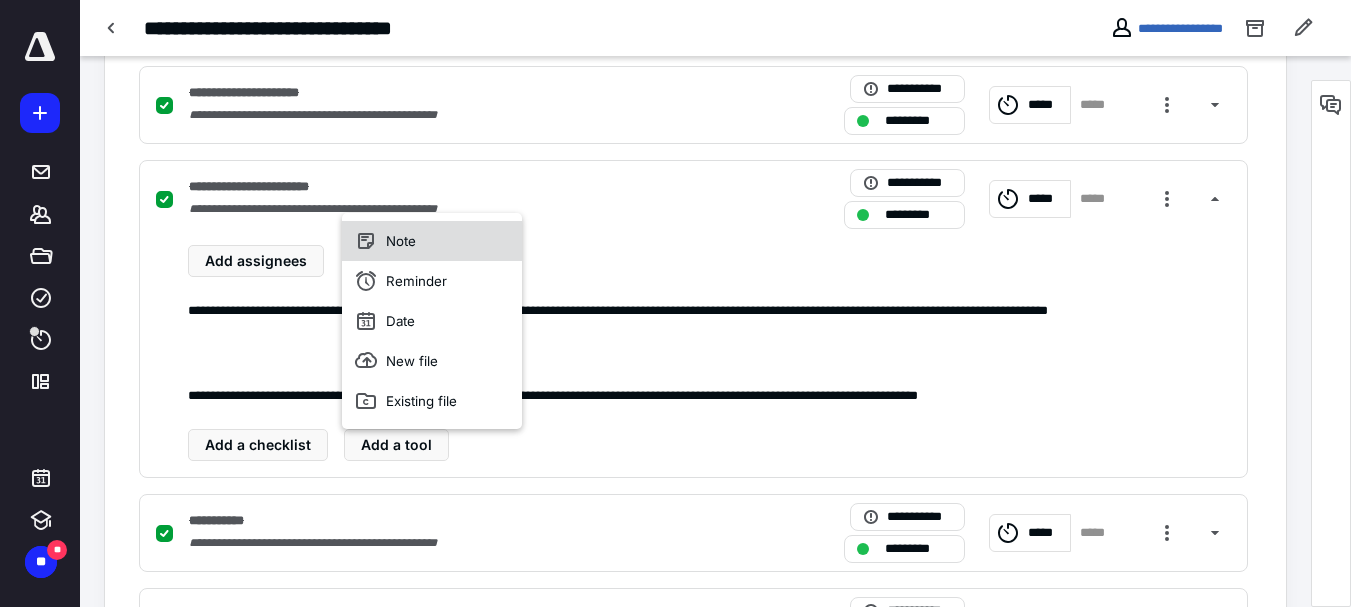 click on "Note" at bounding box center [432, 241] 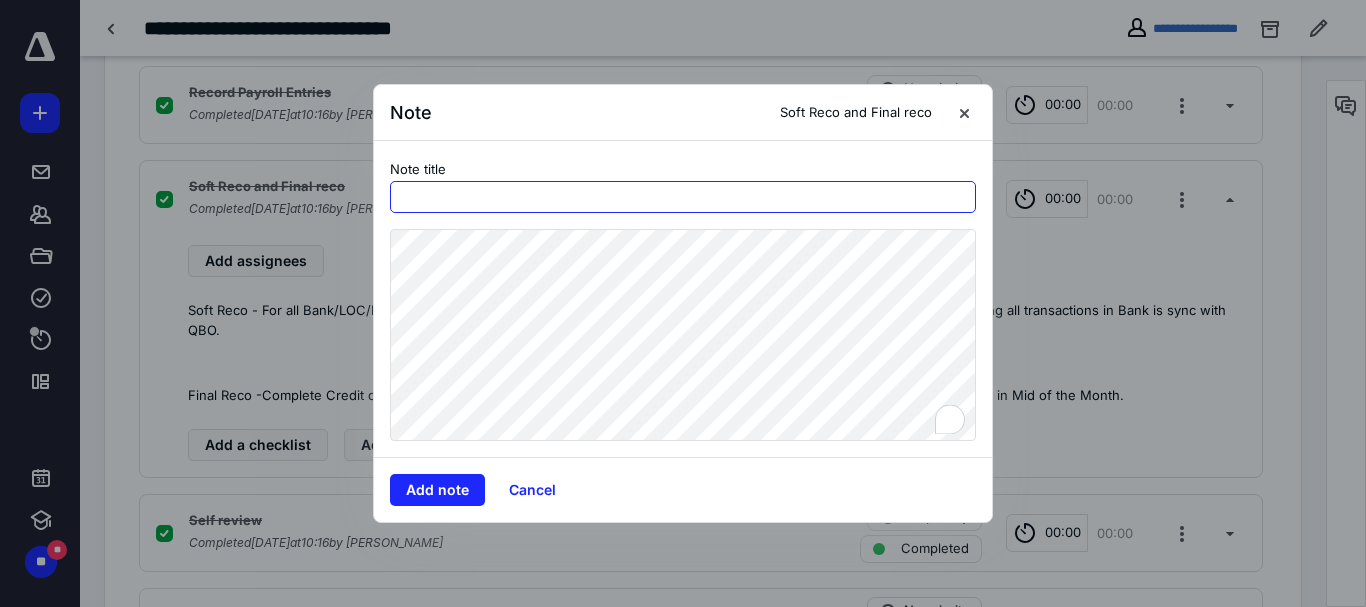 click at bounding box center (683, 197) 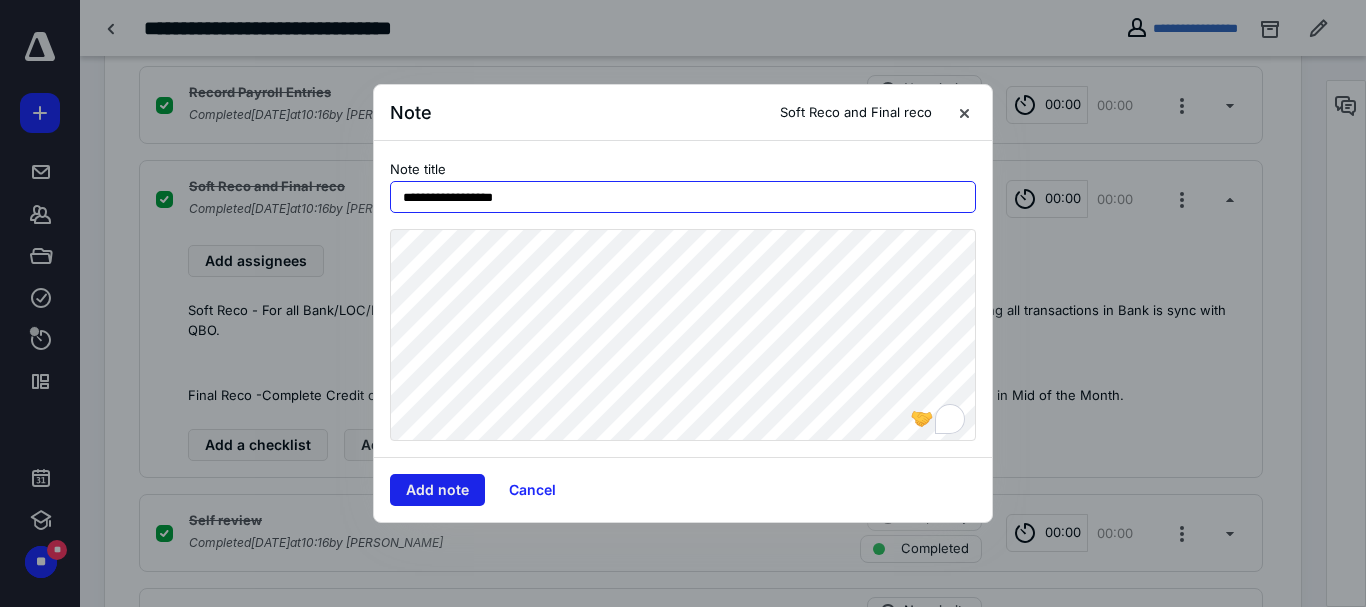 type on "**********" 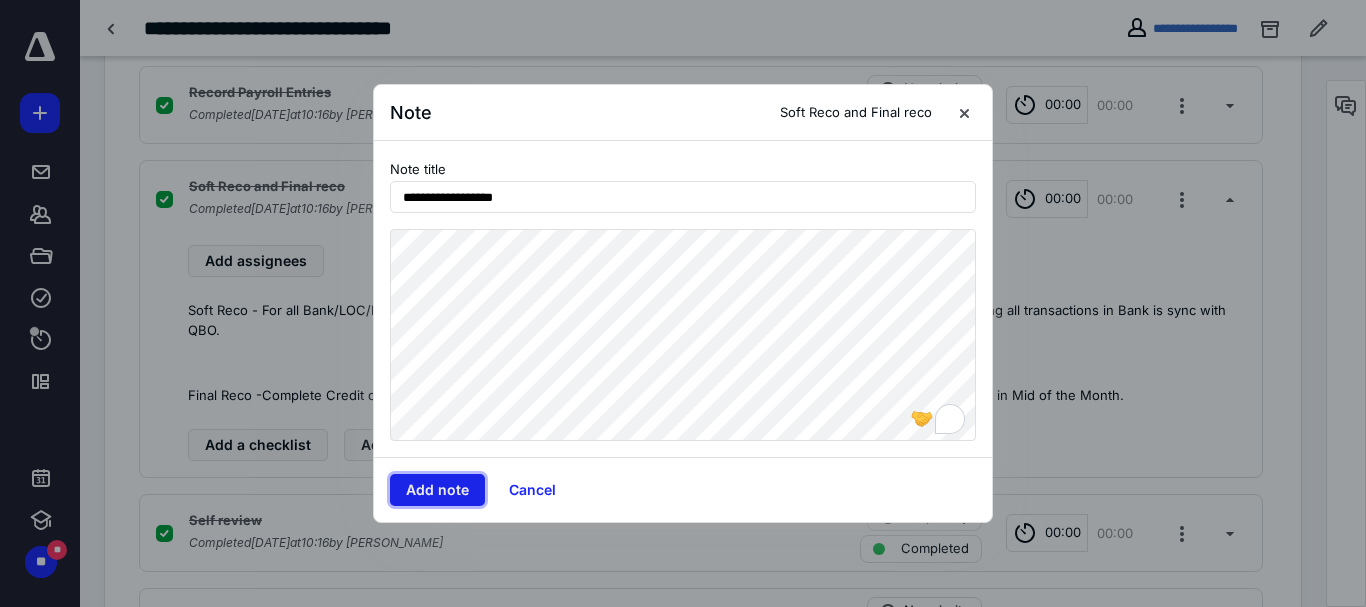 click on "Add note" at bounding box center [437, 490] 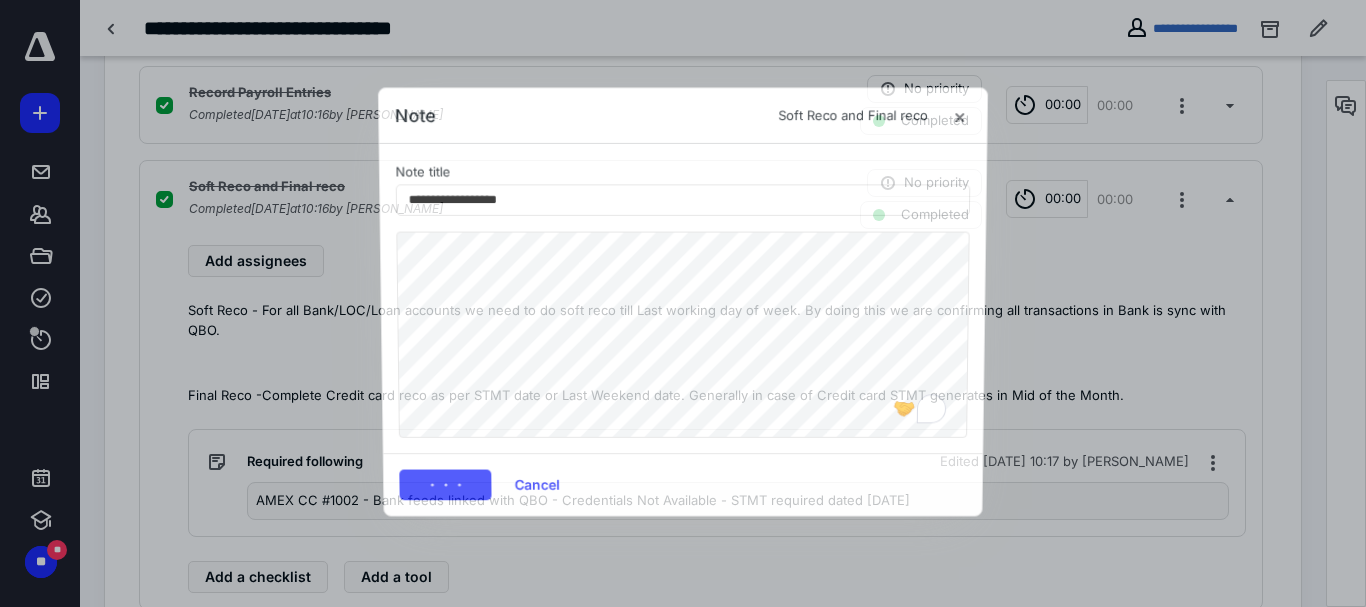 type 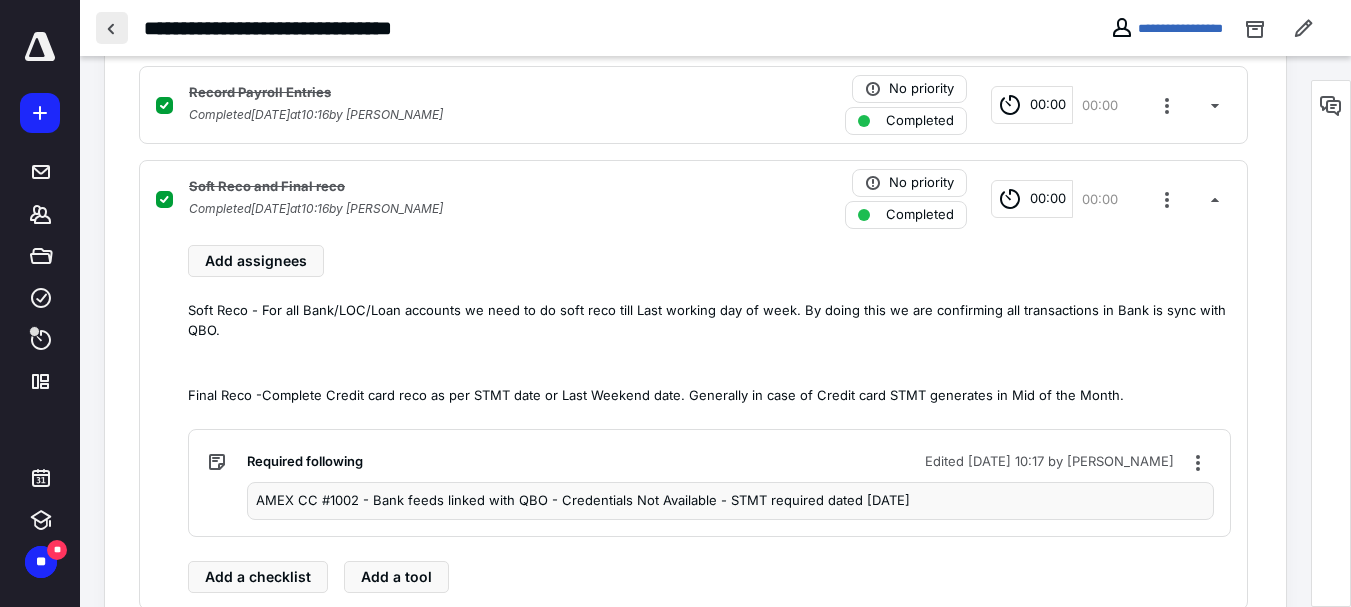 click at bounding box center [112, 28] 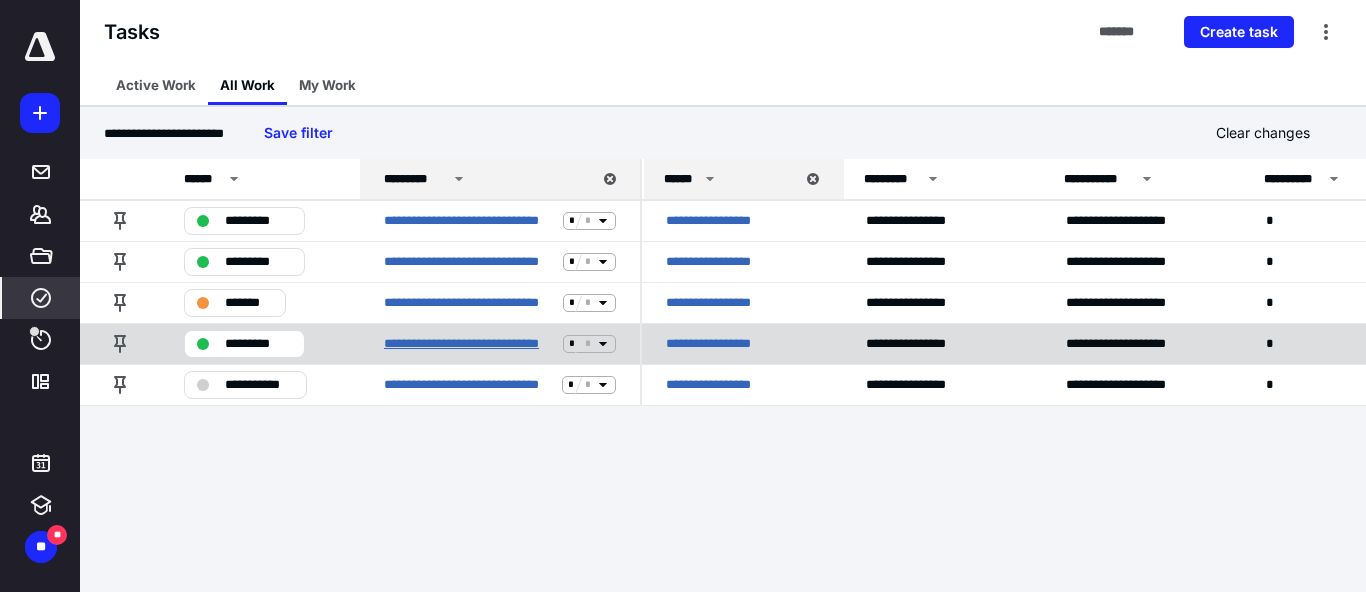 click on "**********" at bounding box center [469, 344] 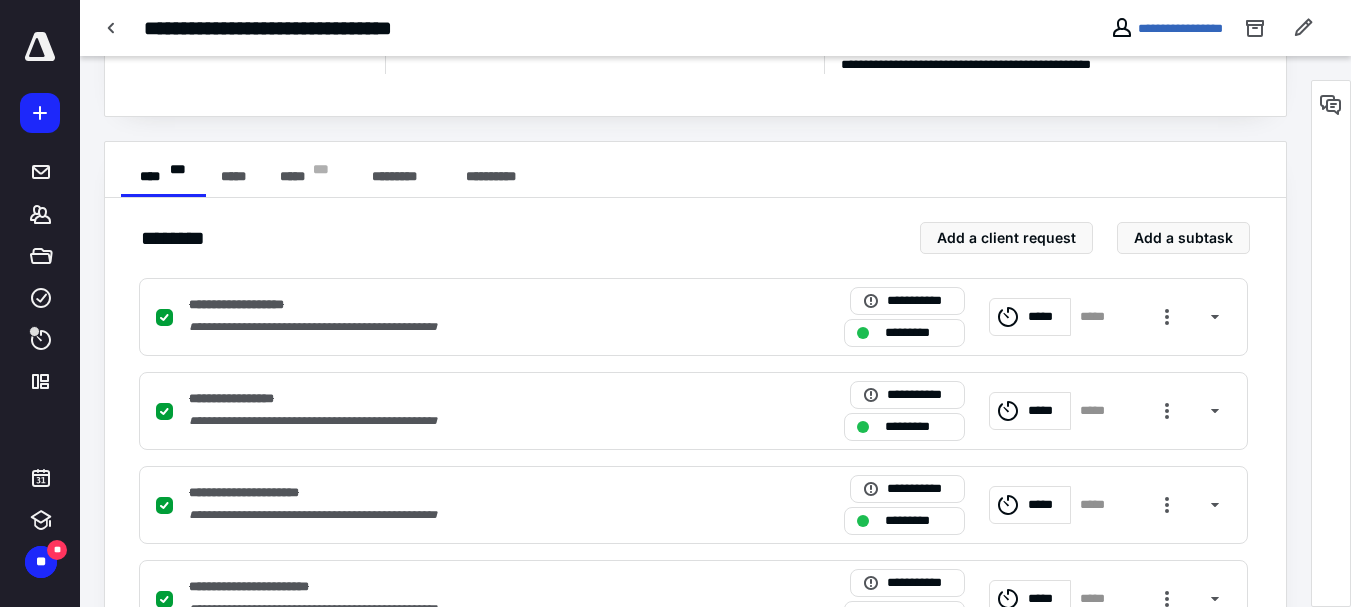 scroll, scrollTop: 568, scrollLeft: 0, axis: vertical 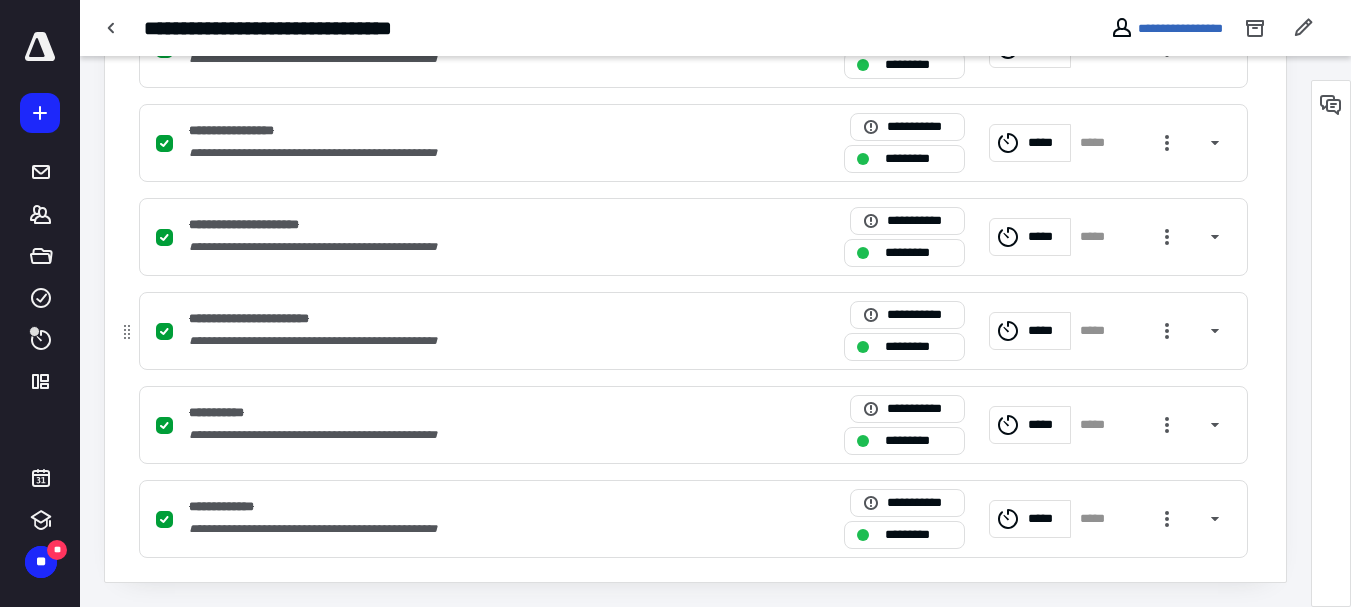 click on "*********" at bounding box center (918, 347) 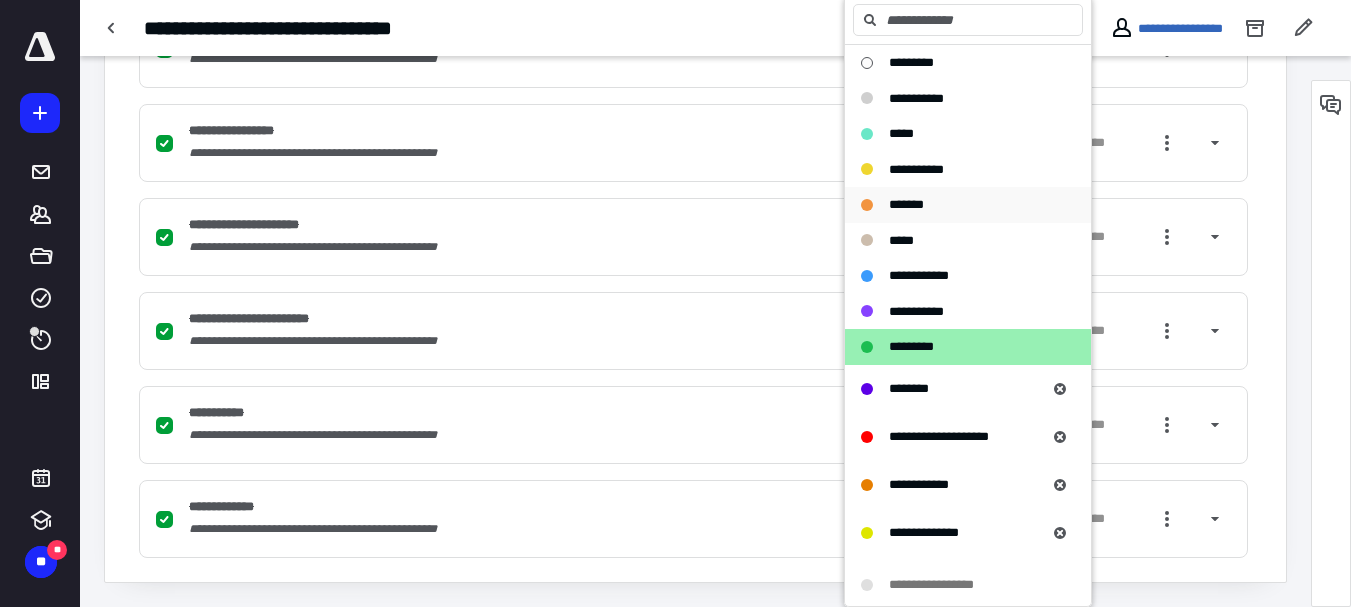 click on "*******" at bounding box center [906, 204] 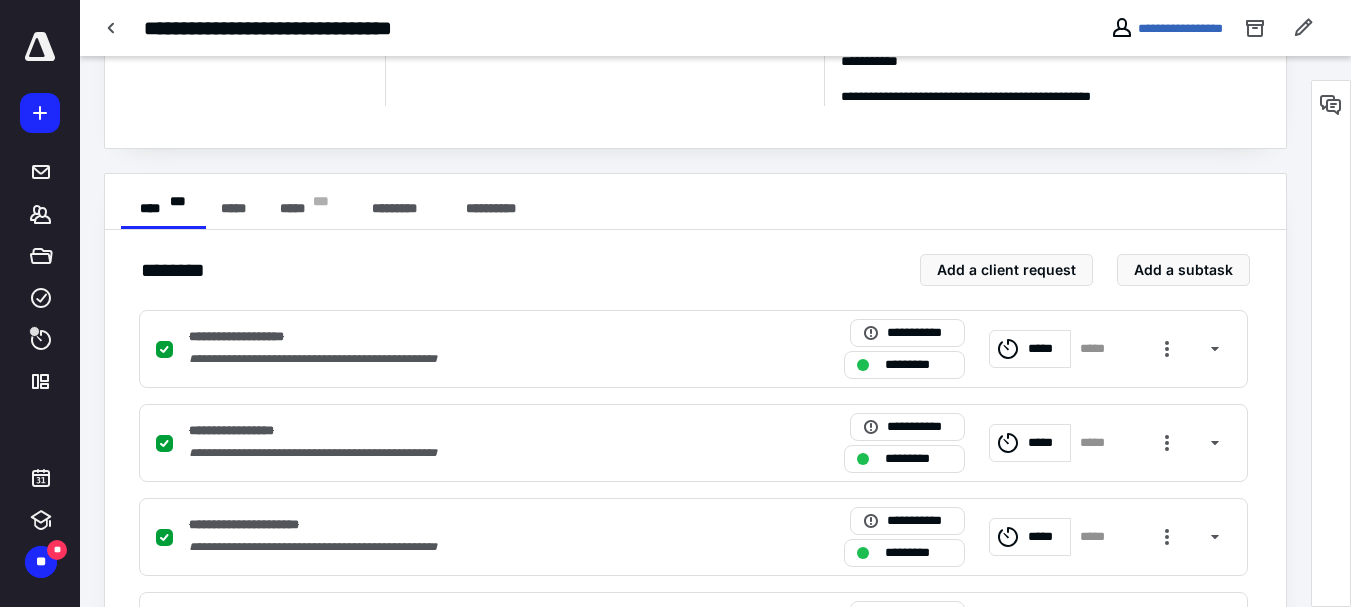 scroll, scrollTop: 0, scrollLeft: 0, axis: both 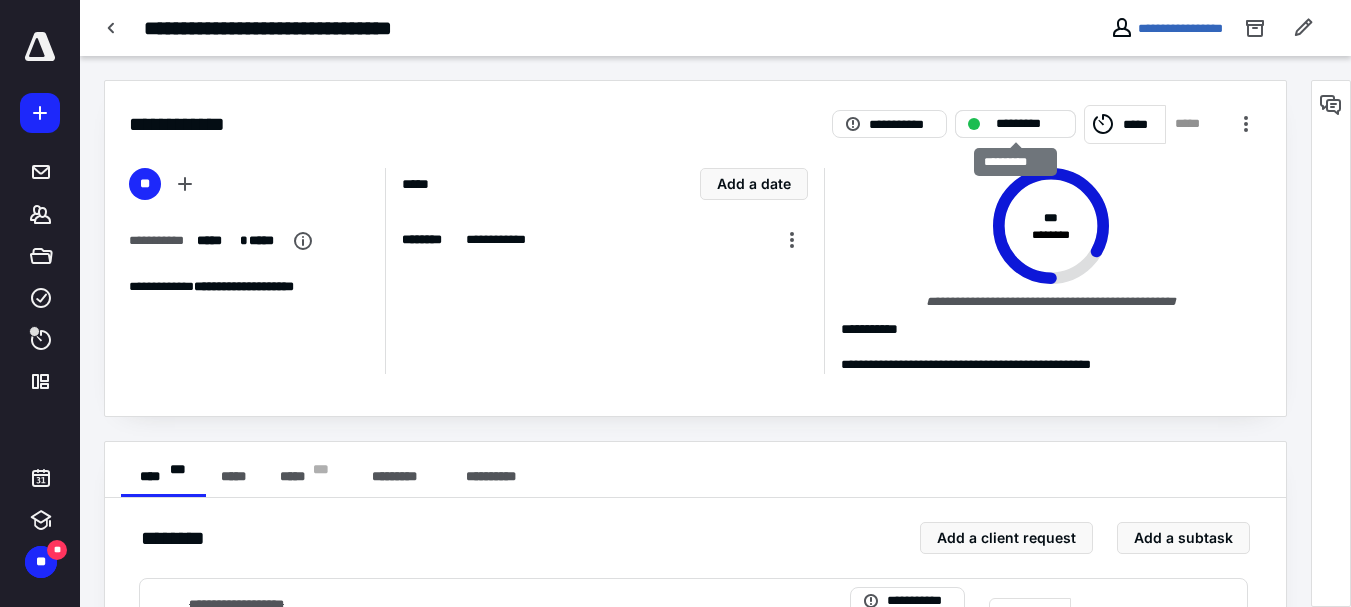 click on "*********" at bounding box center [1015, 124] 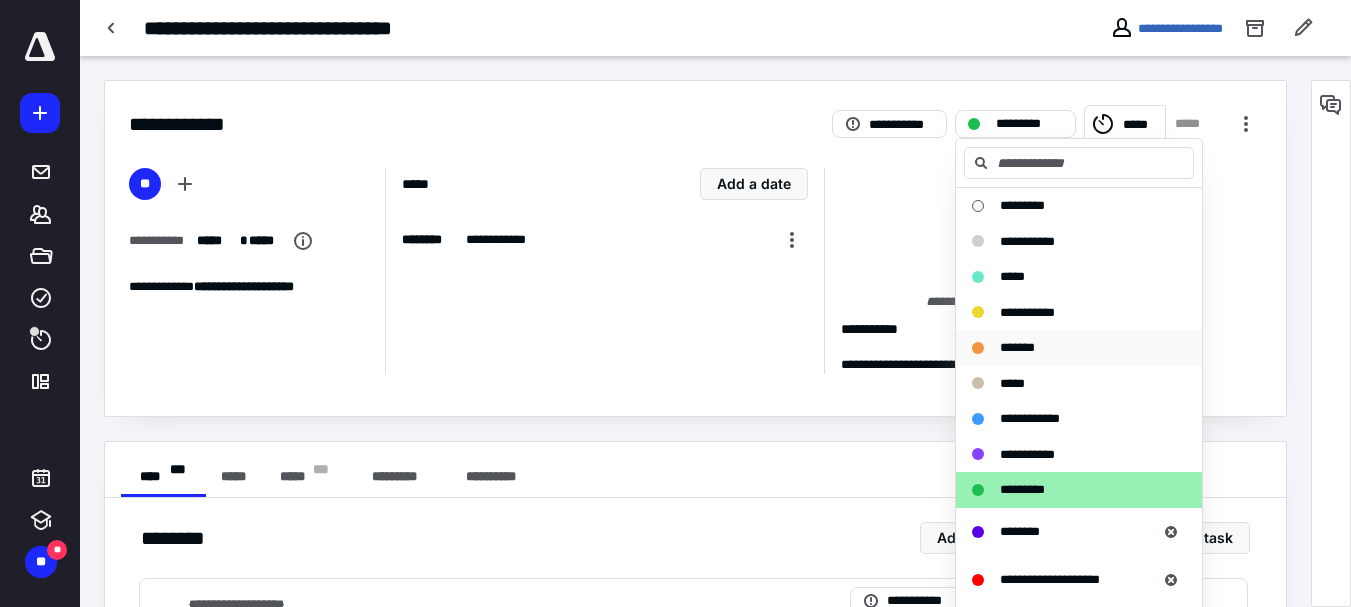 click on "*******" at bounding box center (1017, 347) 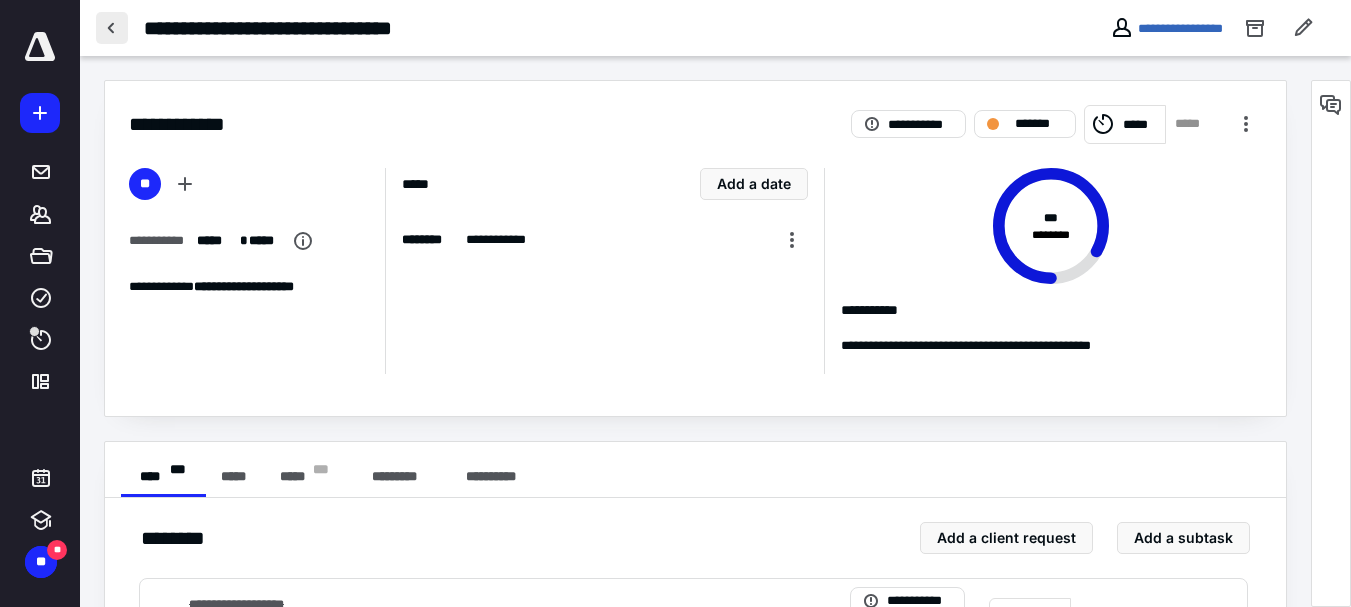 click at bounding box center (112, 28) 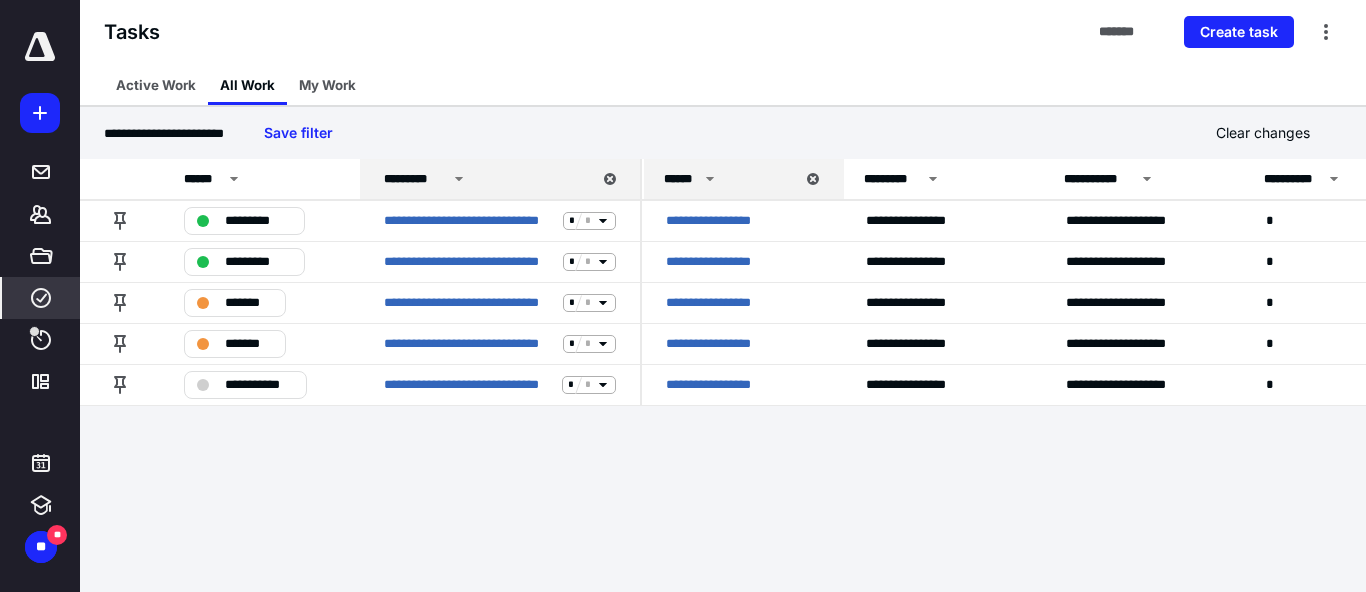 click on "**********" at bounding box center [683, 296] 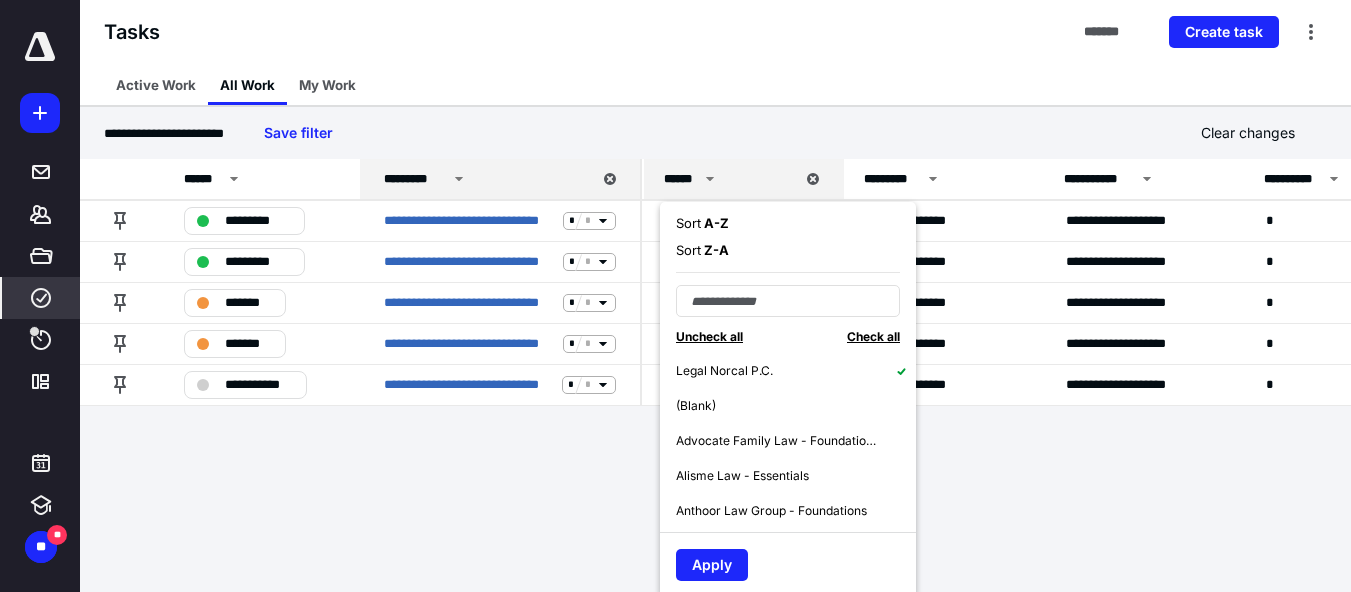 click 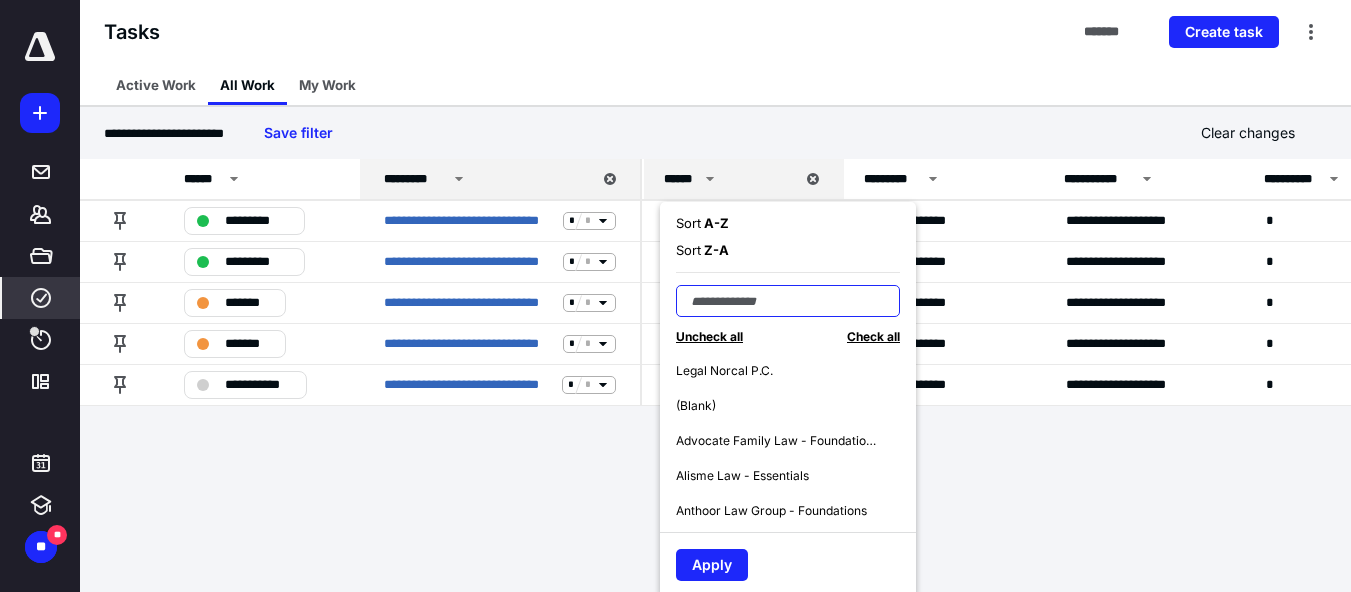 click at bounding box center [788, 301] 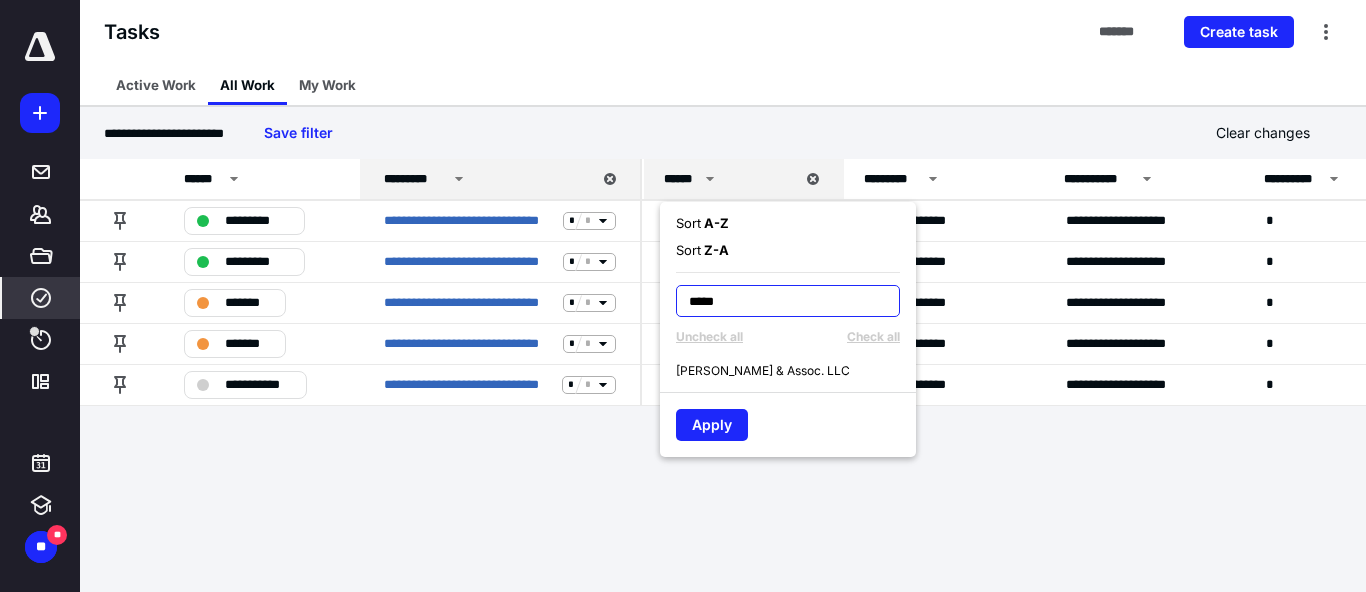 type on "*****" 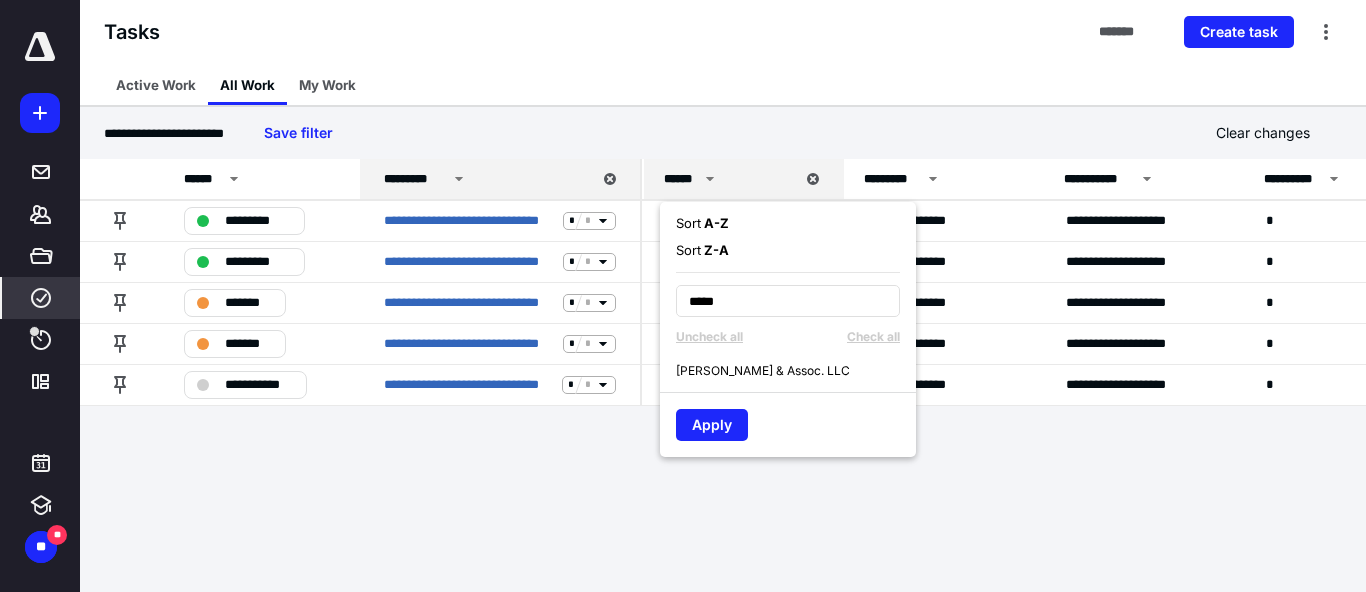 click on "[PERSON_NAME] & Assoc. LLC" at bounding box center (763, 371) 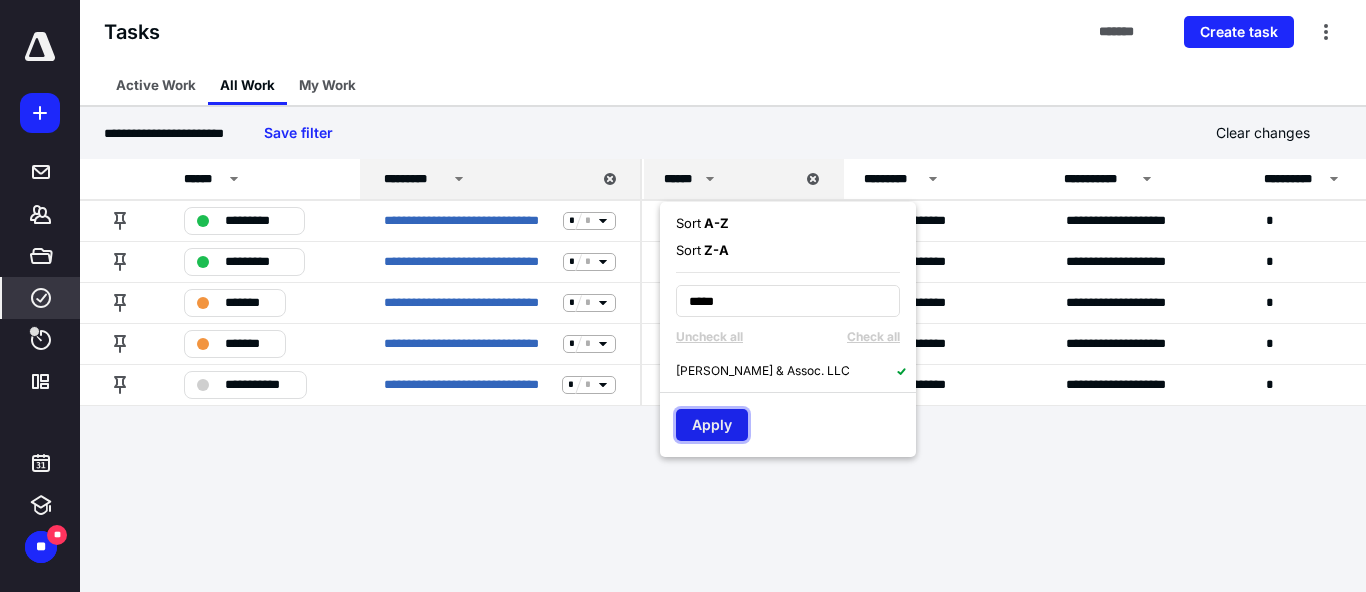 click on "Apply" at bounding box center (712, 425) 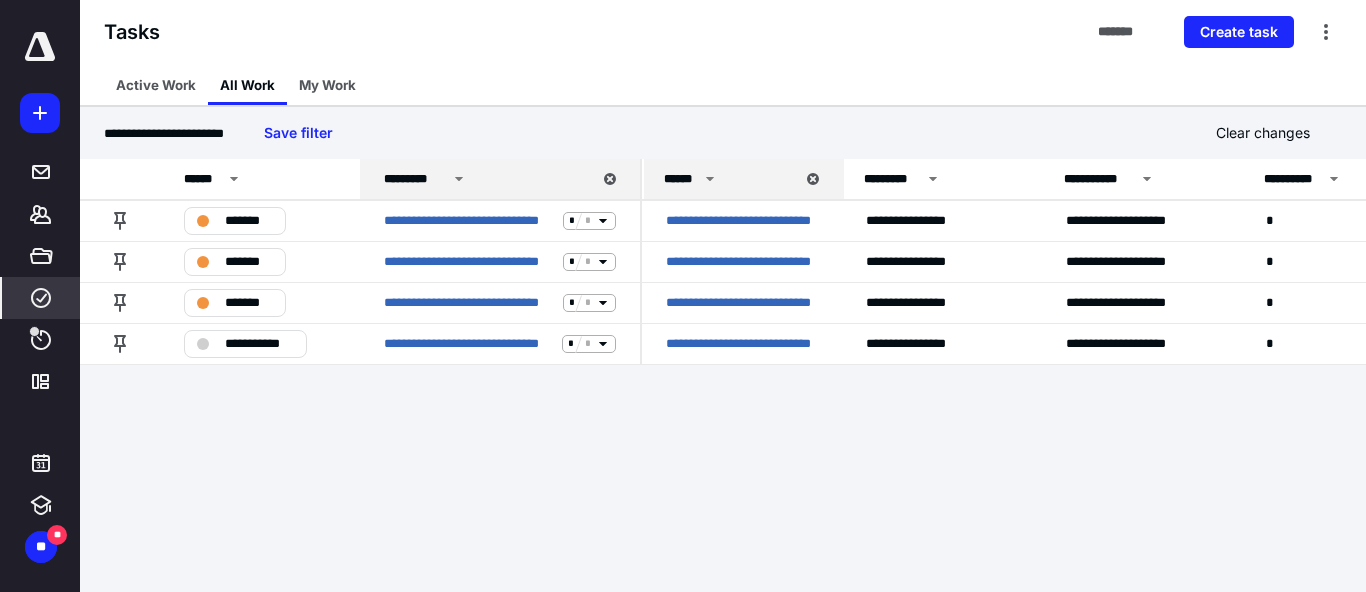 drag, startPoint x: 545, startPoint y: 431, endPoint x: 505, endPoint y: 387, distance: 59.464275 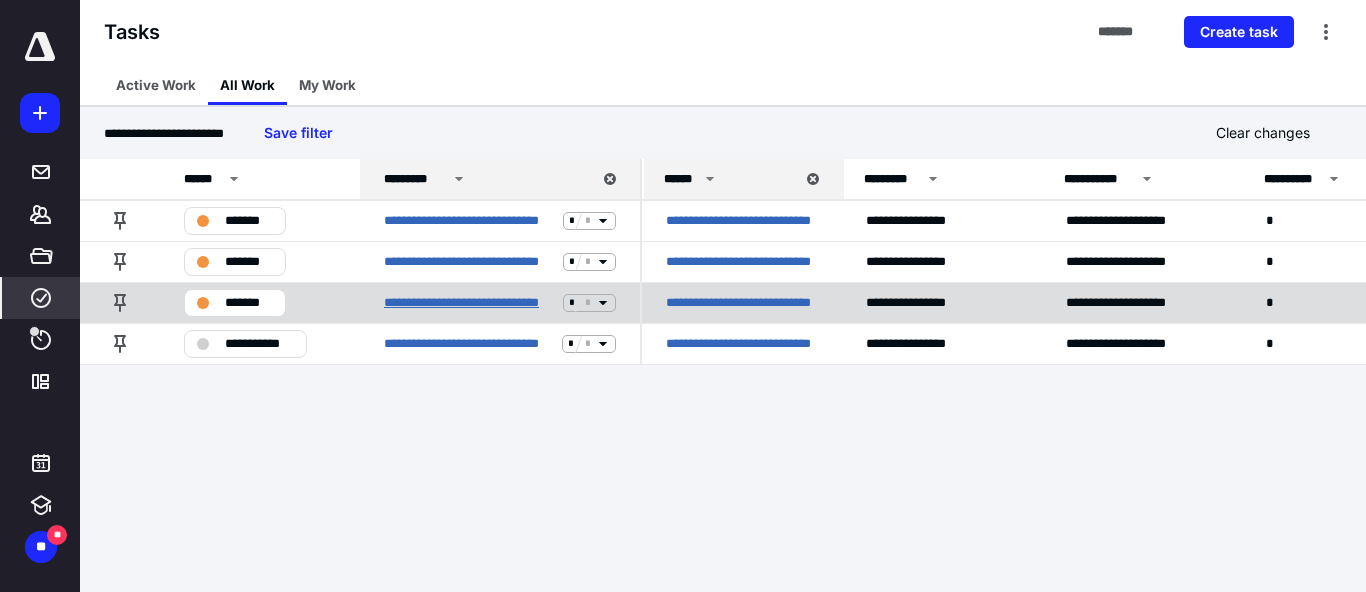 click on "**********" at bounding box center [469, 303] 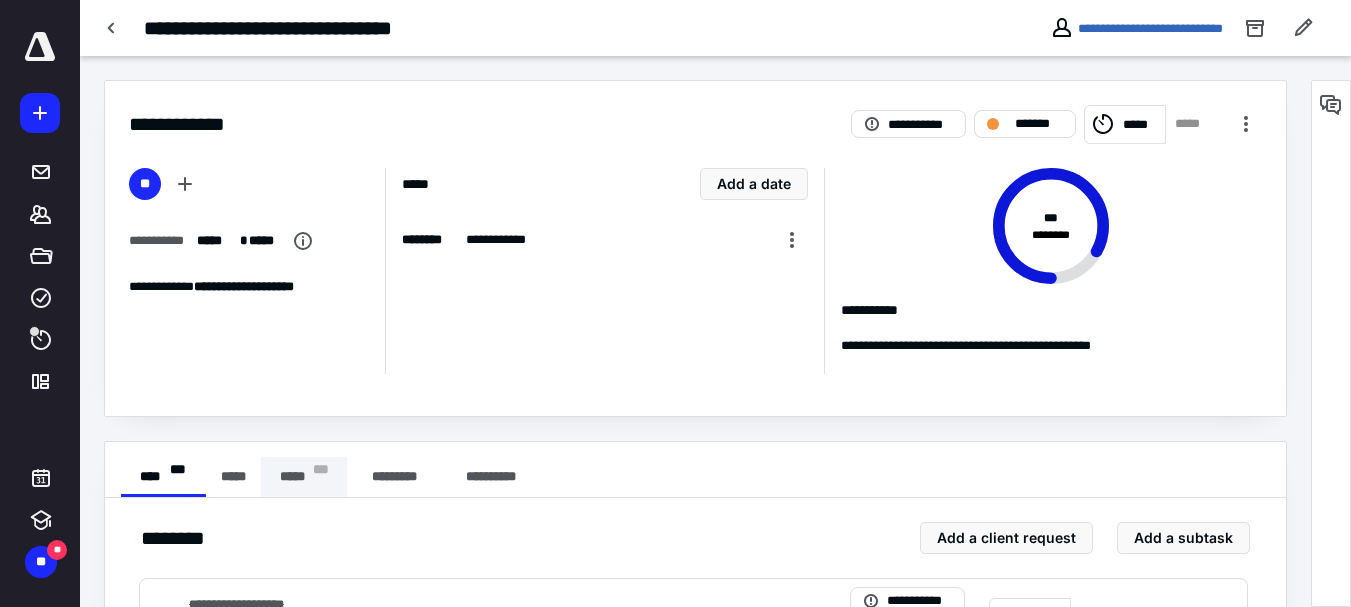 click on "***** * * *" at bounding box center (304, 477) 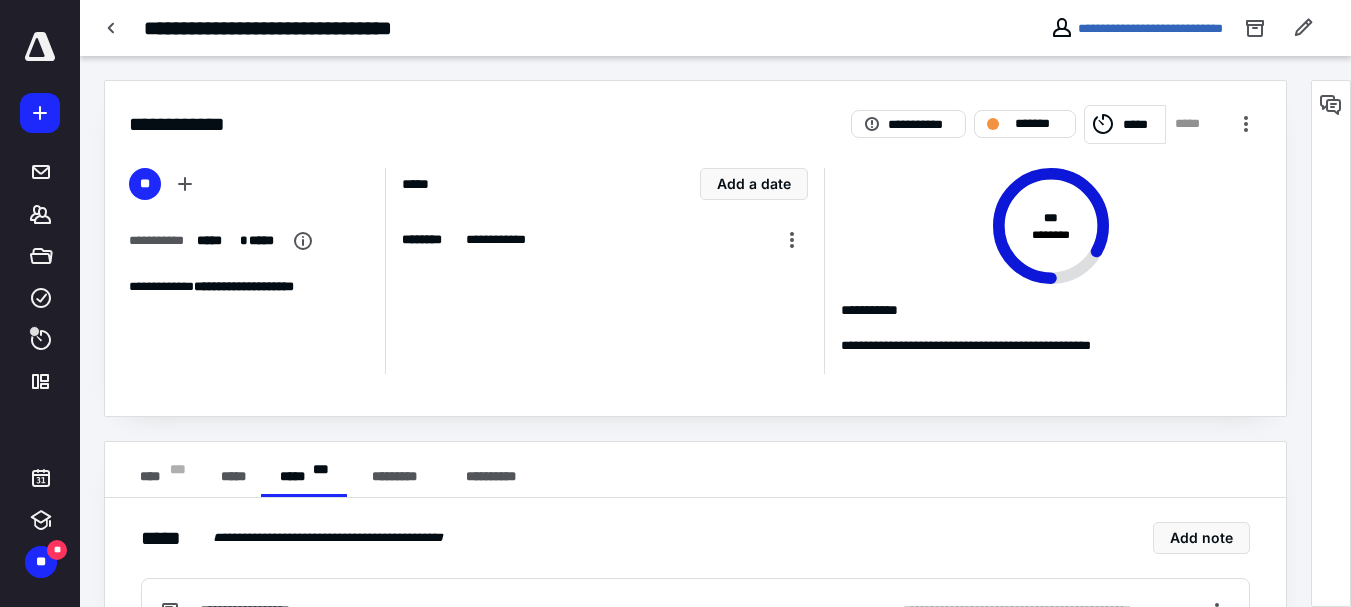 scroll, scrollTop: 128, scrollLeft: 0, axis: vertical 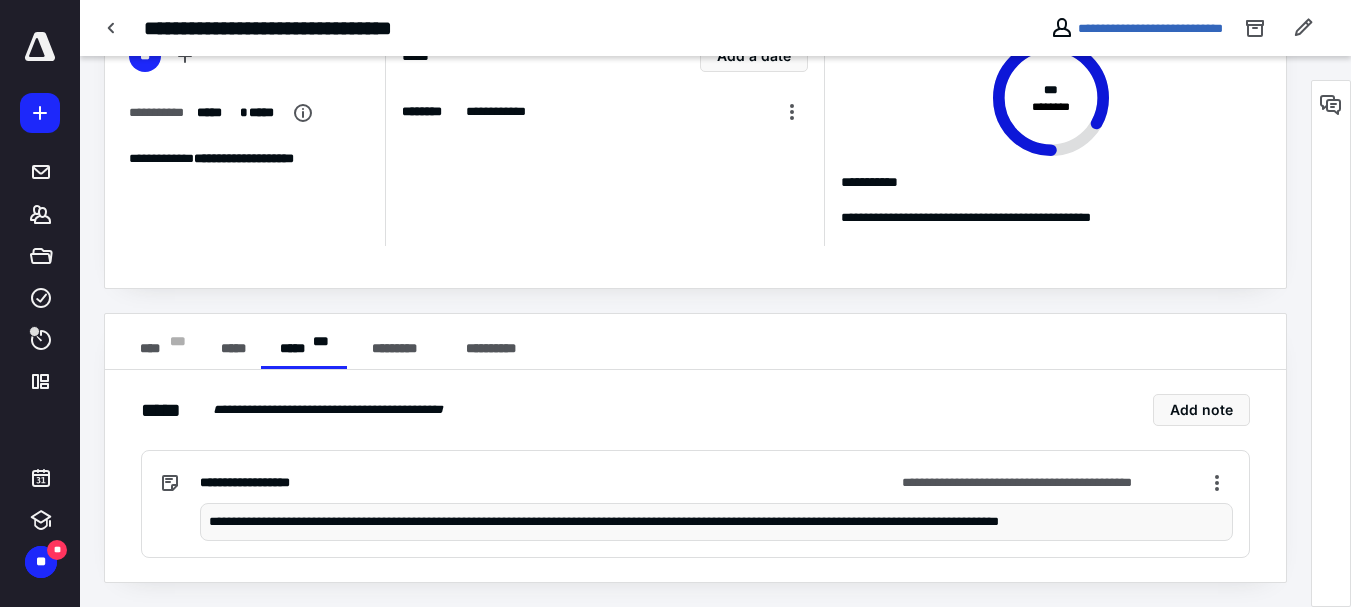 click on "**********" at bounding box center [716, 522] 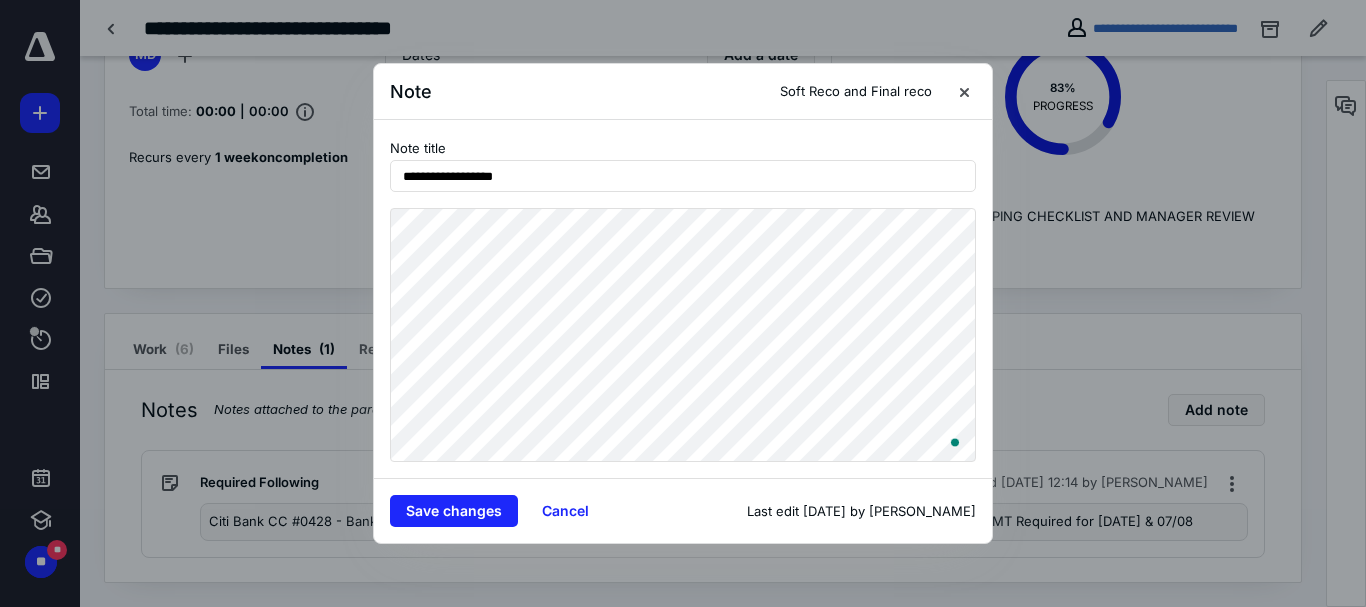 click on "**********" at bounding box center [683, 303] 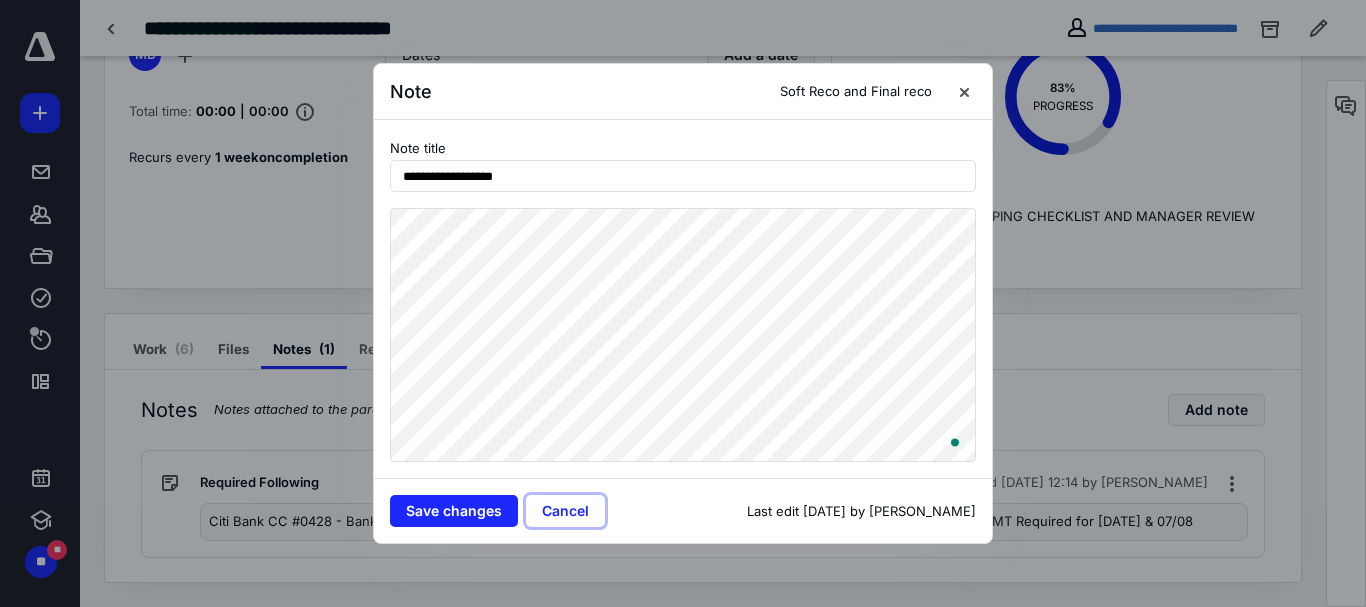 drag, startPoint x: 562, startPoint y: 504, endPoint x: 333, endPoint y: 388, distance: 256.7041 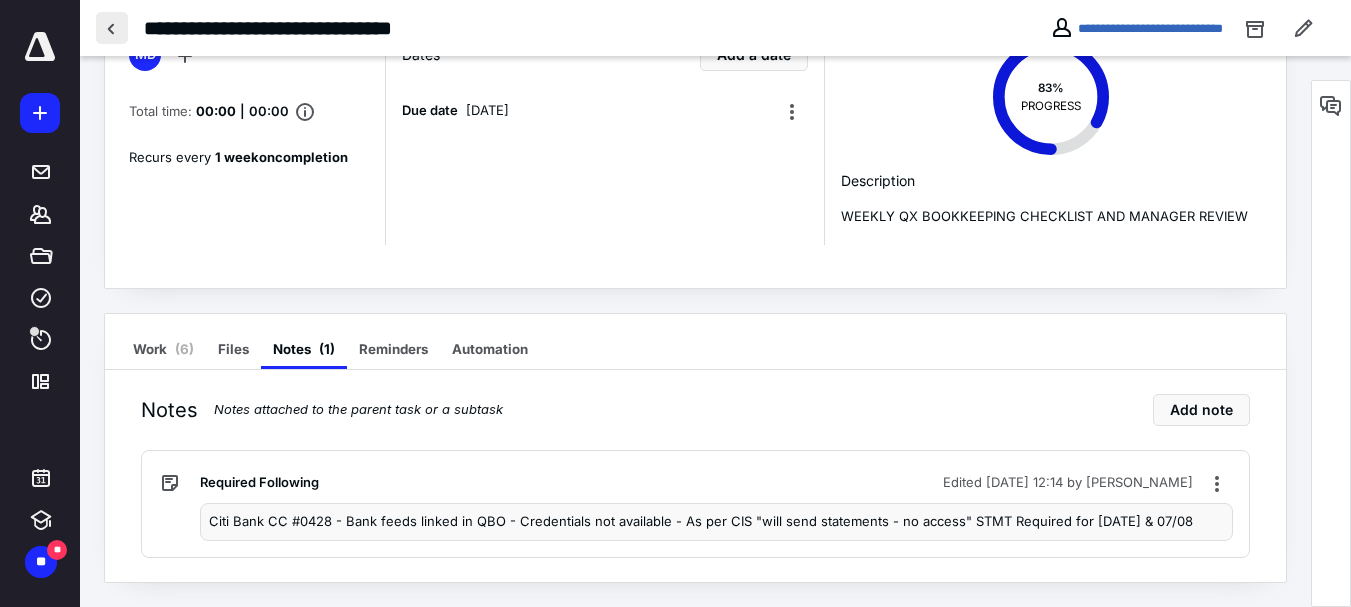 click at bounding box center [112, 28] 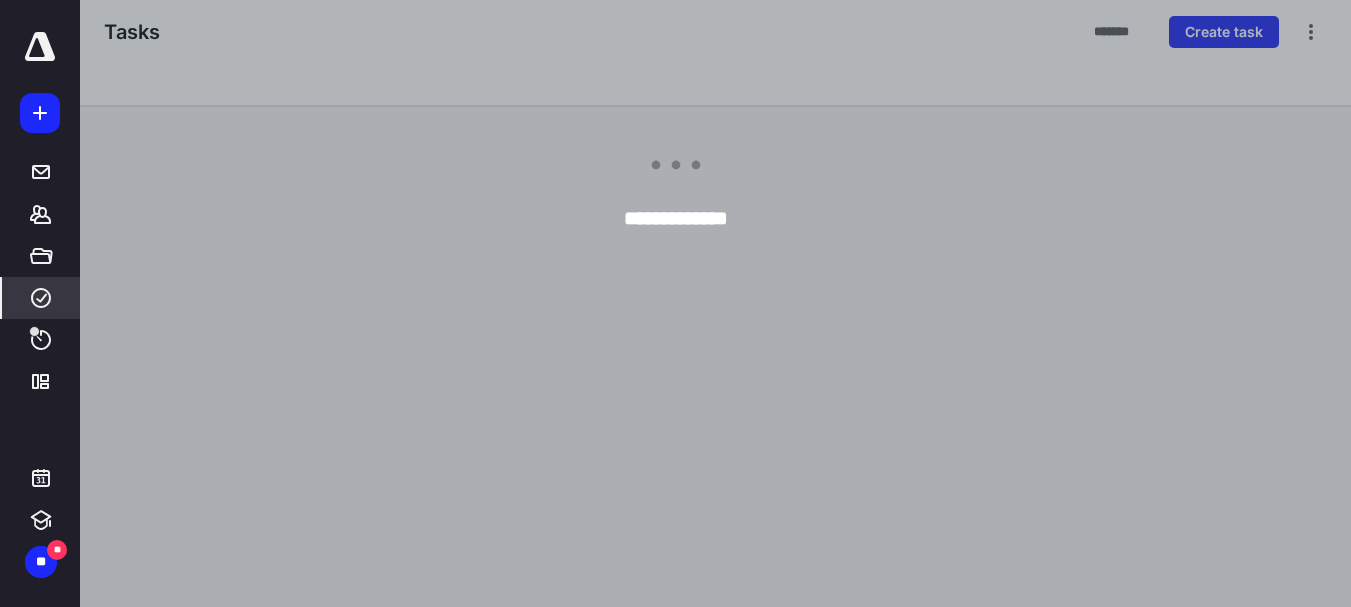 scroll, scrollTop: 0, scrollLeft: 0, axis: both 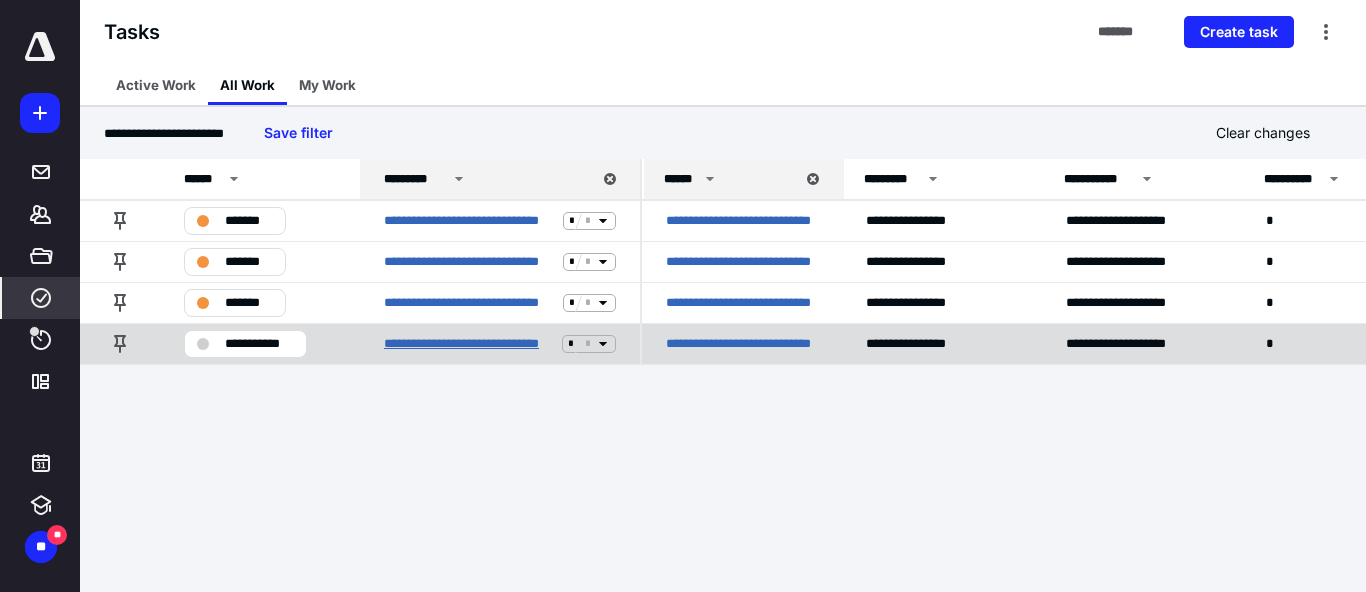 click on "**********" at bounding box center (469, 344) 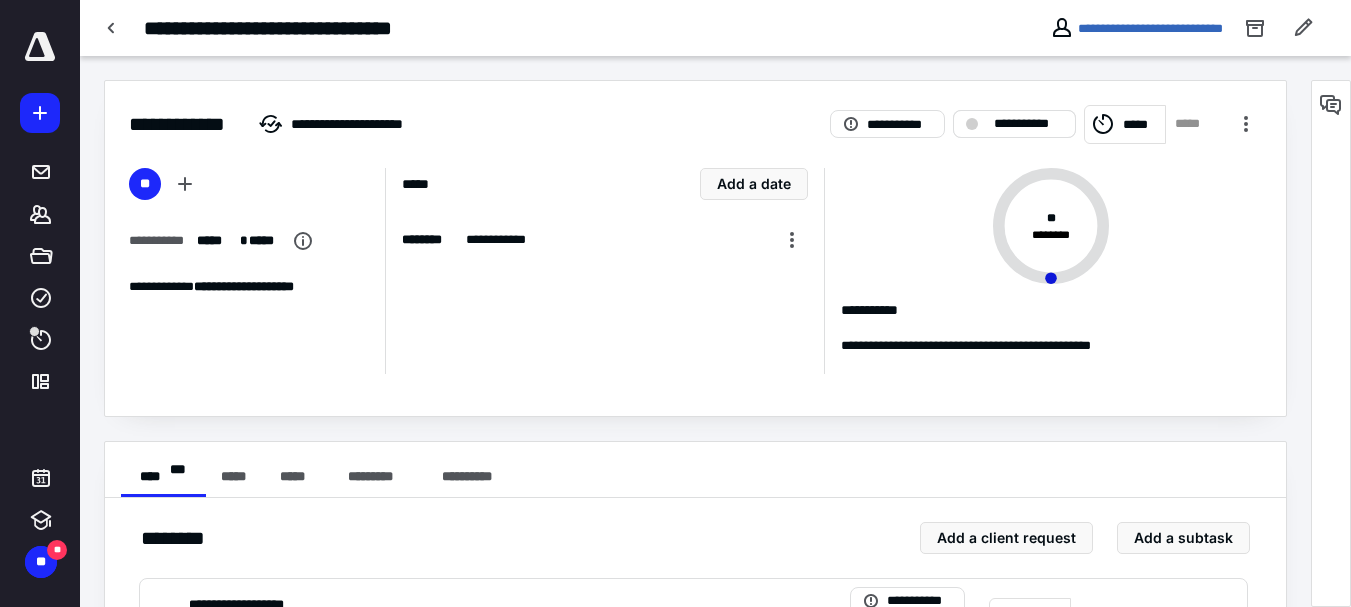 click on "**********" at bounding box center [1014, 124] 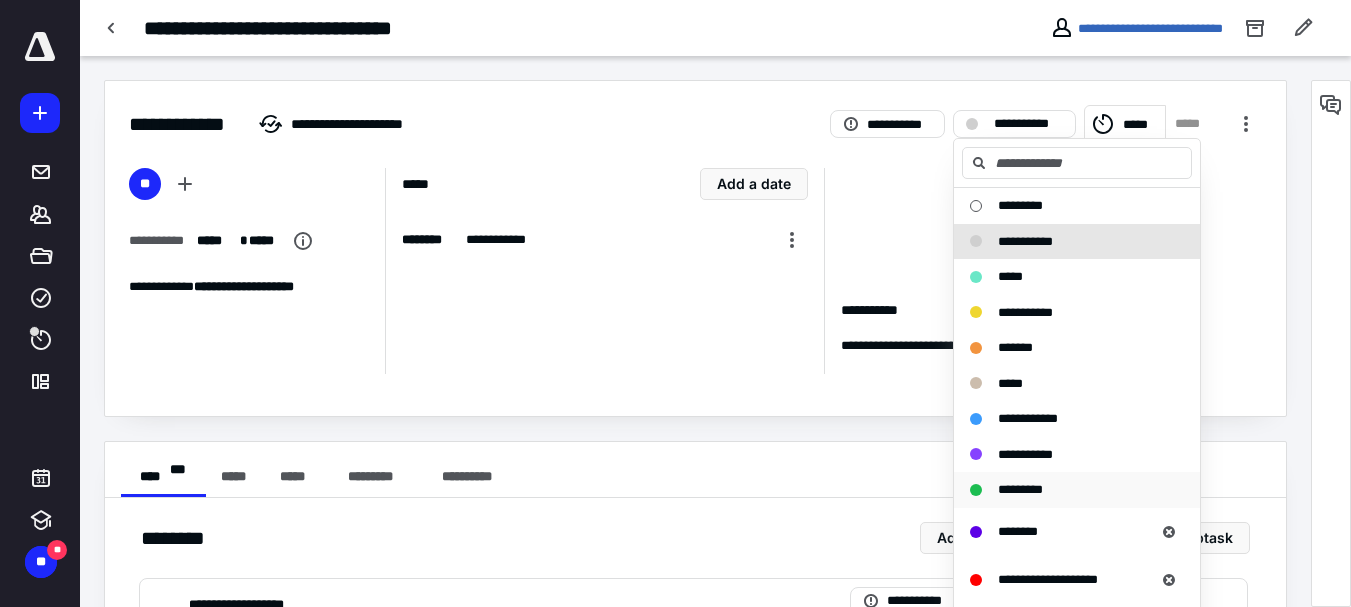 click on "*********" at bounding box center (1020, 489) 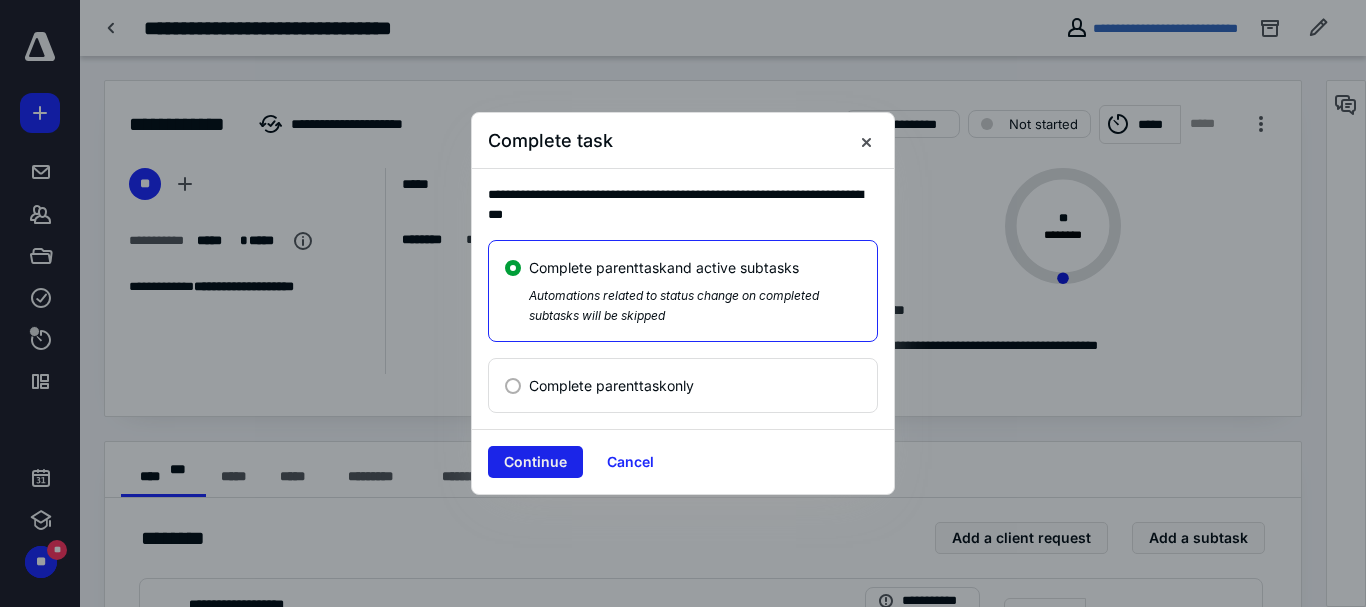 click on "Continue" at bounding box center (535, 462) 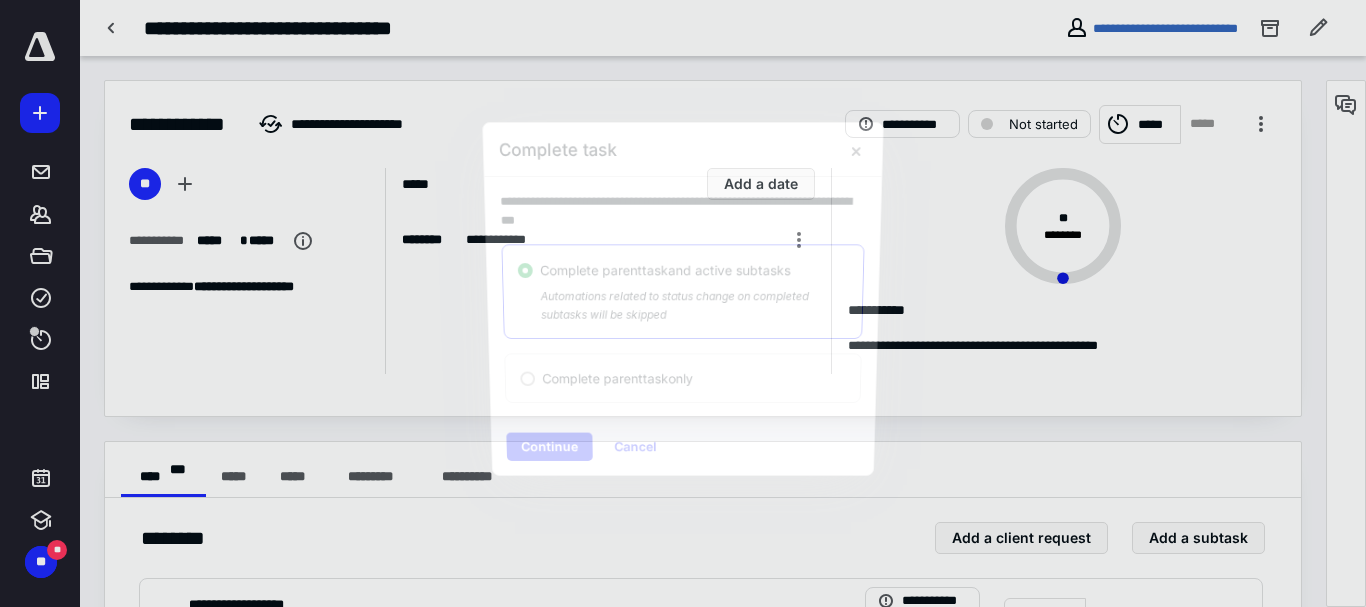 checkbox on "true" 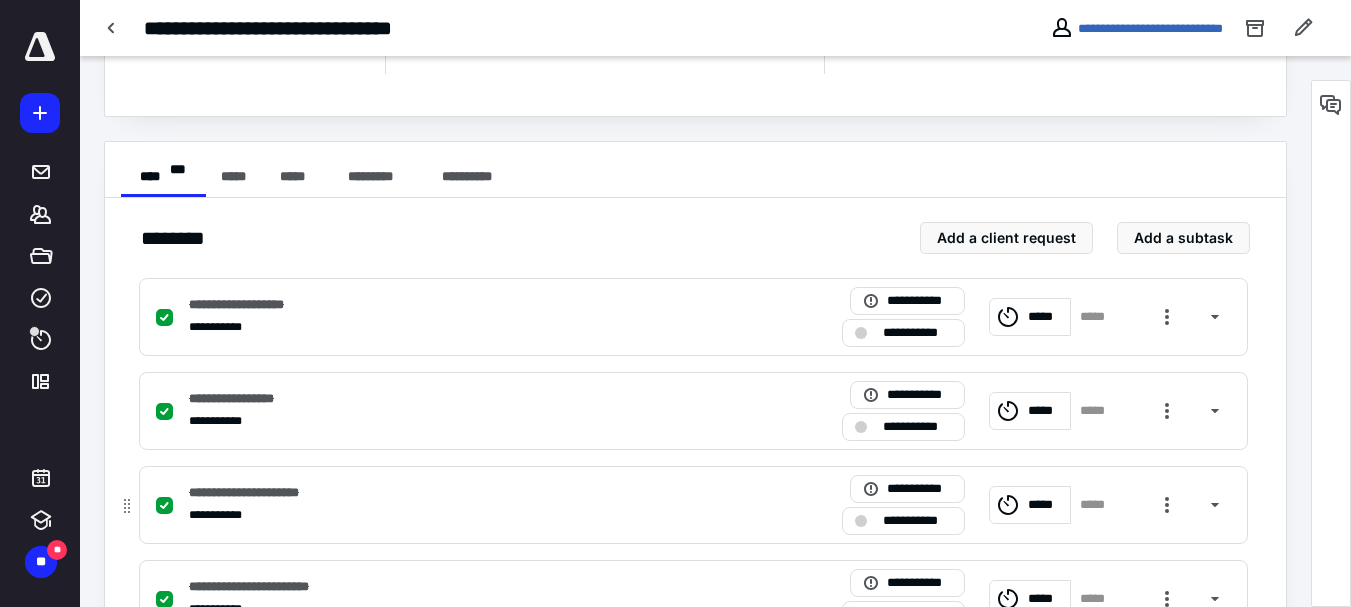 scroll, scrollTop: 500, scrollLeft: 0, axis: vertical 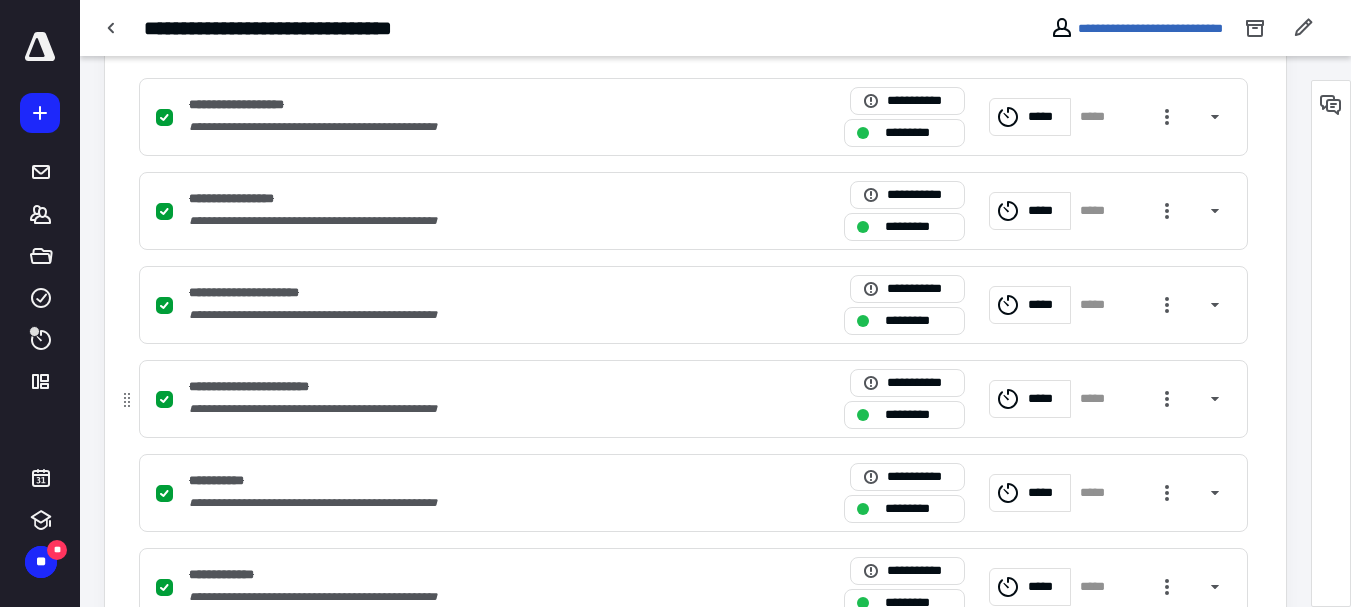 click on "**********" at bounding box center (265, 387) 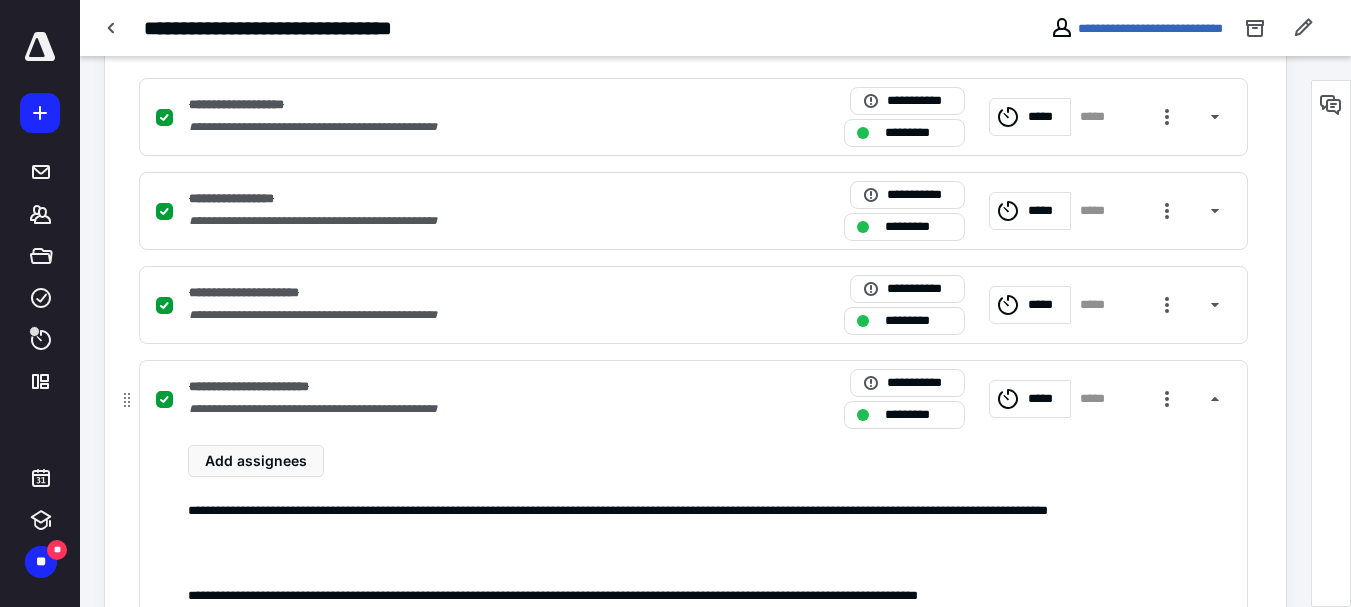 click on "*********" at bounding box center (918, 415) 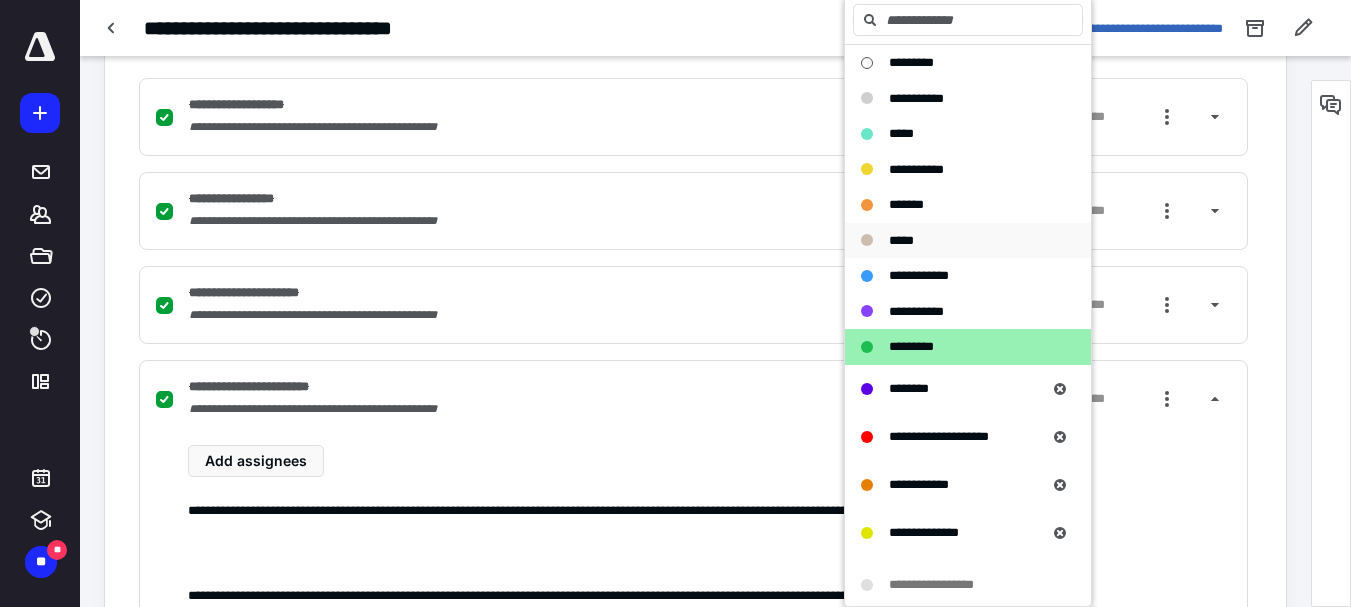 click on "*******" at bounding box center (906, 204) 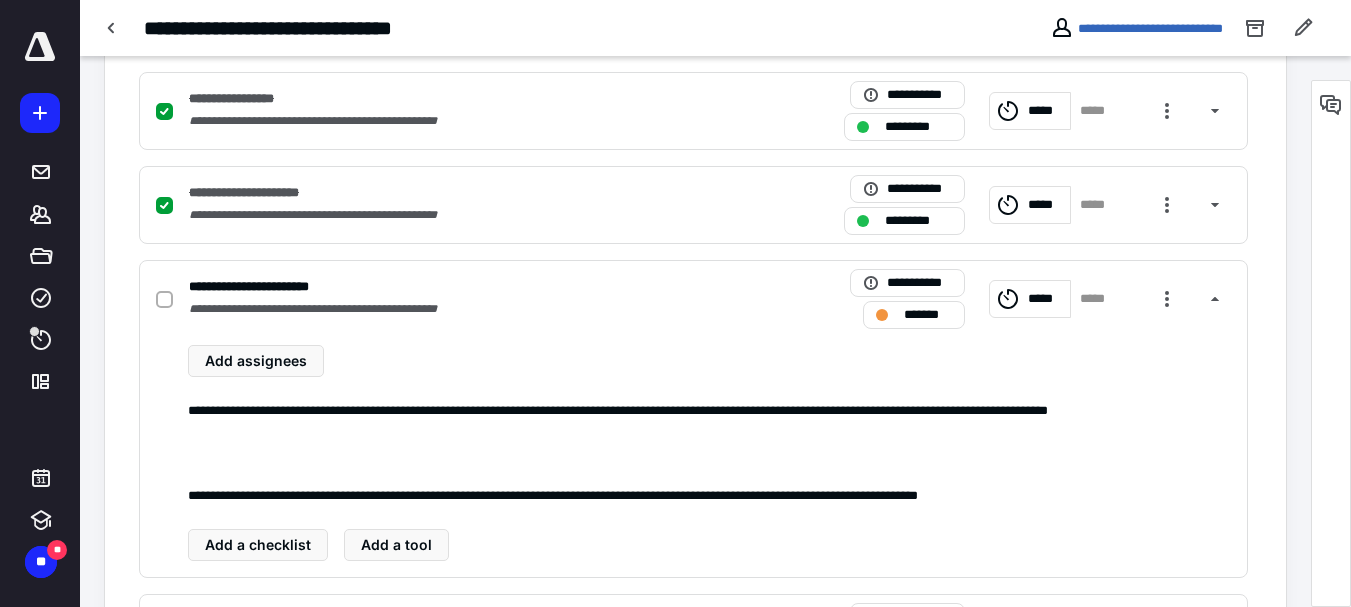 scroll, scrollTop: 700, scrollLeft: 0, axis: vertical 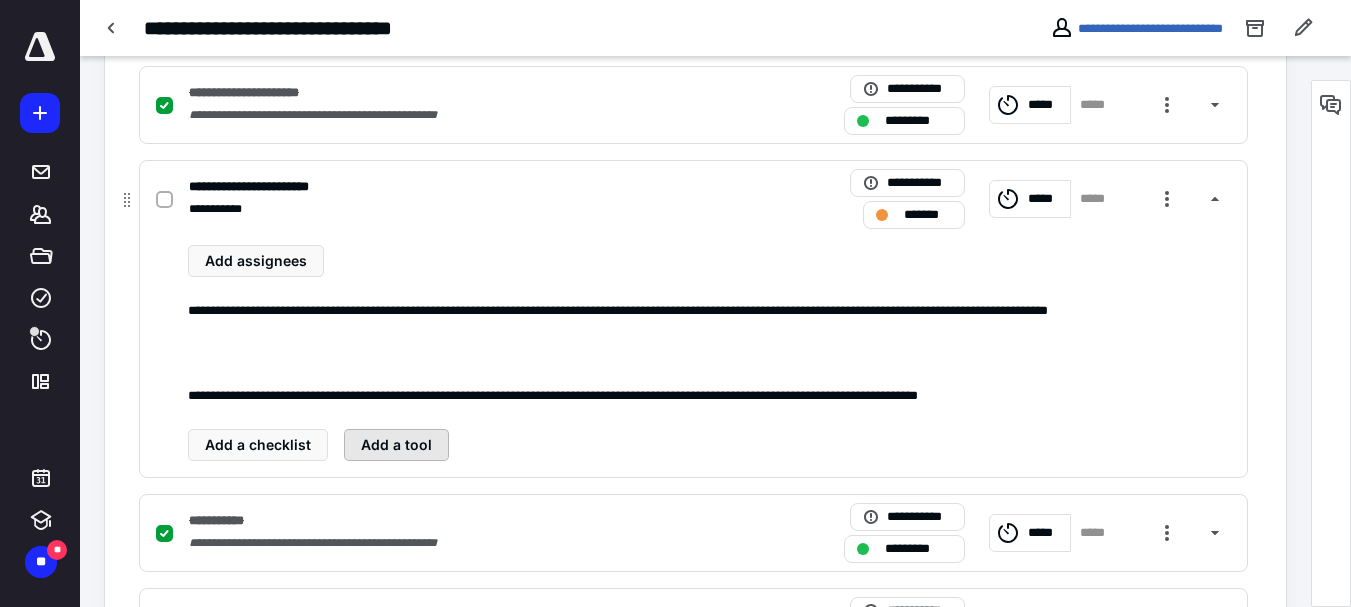click on "Add a tool" at bounding box center (396, 445) 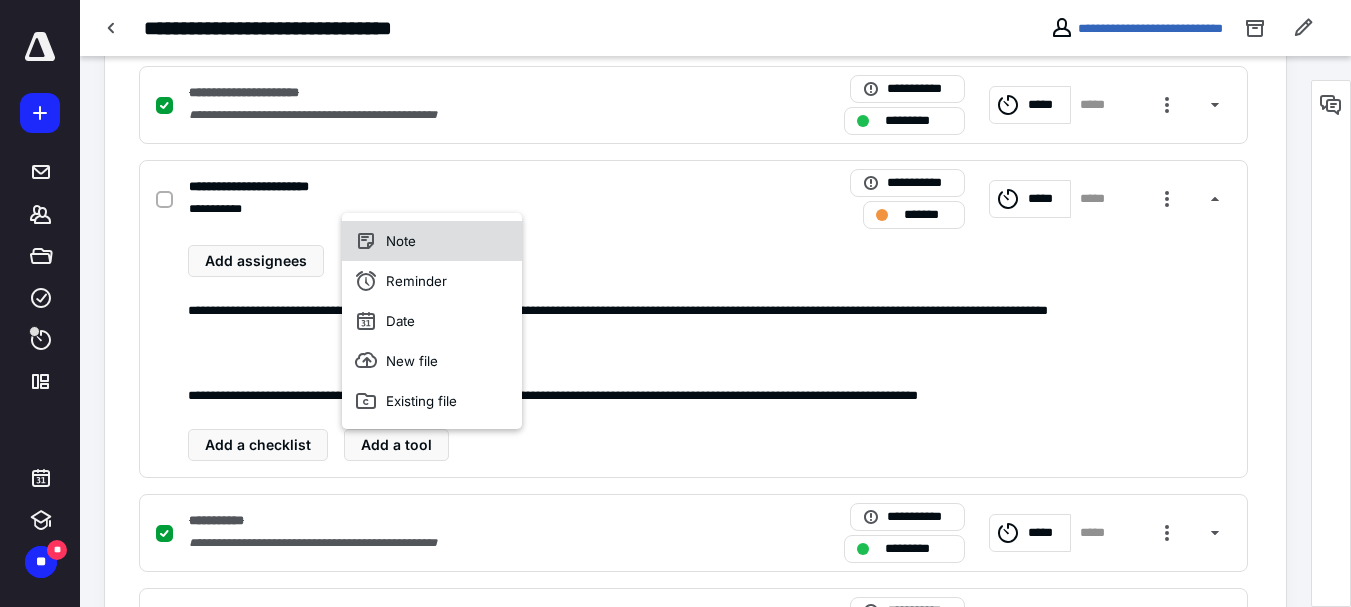 click on "Note" at bounding box center (432, 241) 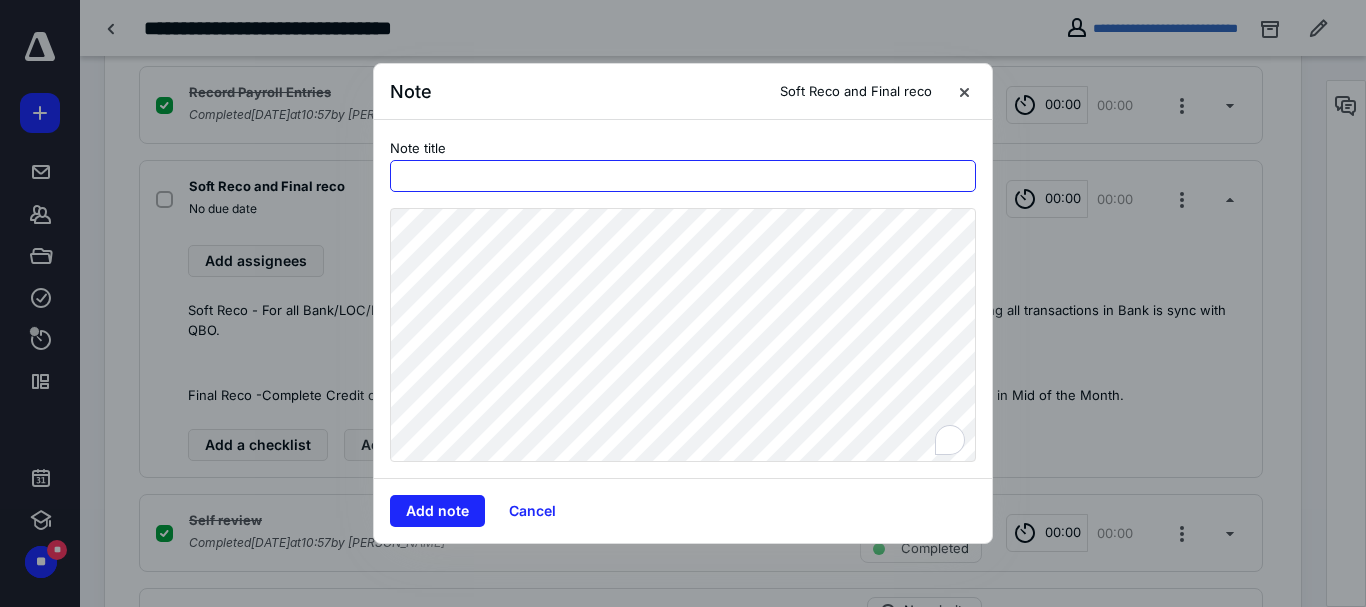 click at bounding box center [683, 176] 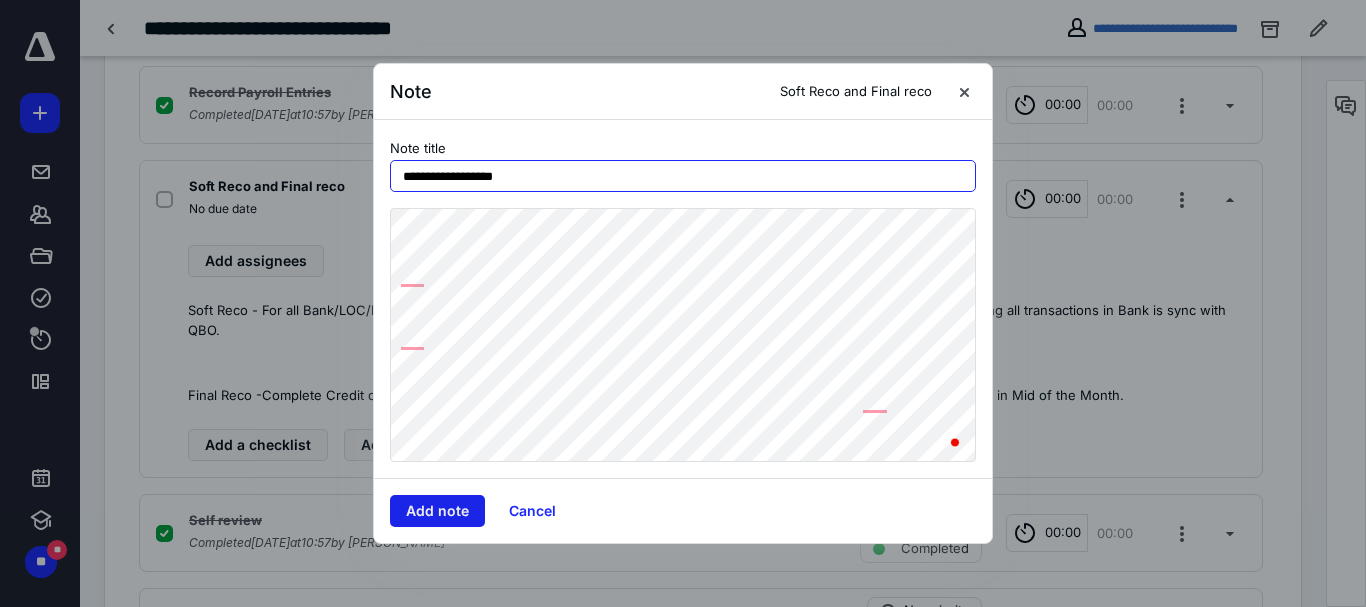 type on "**********" 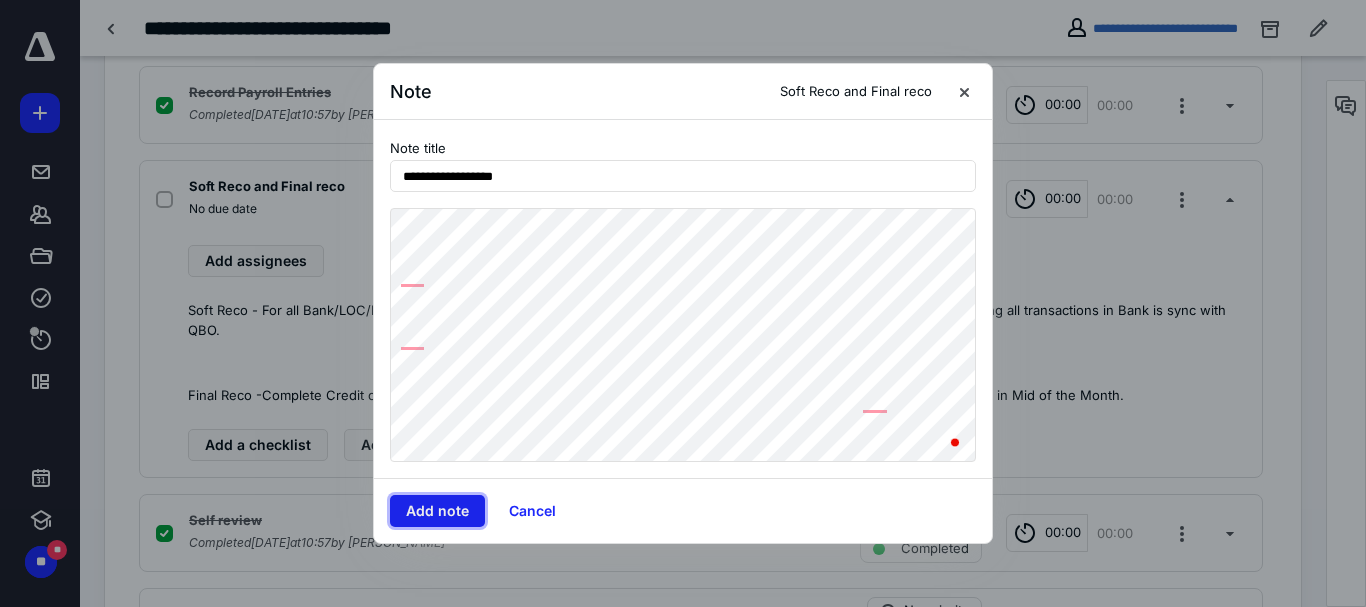 click on "Add note" at bounding box center (437, 511) 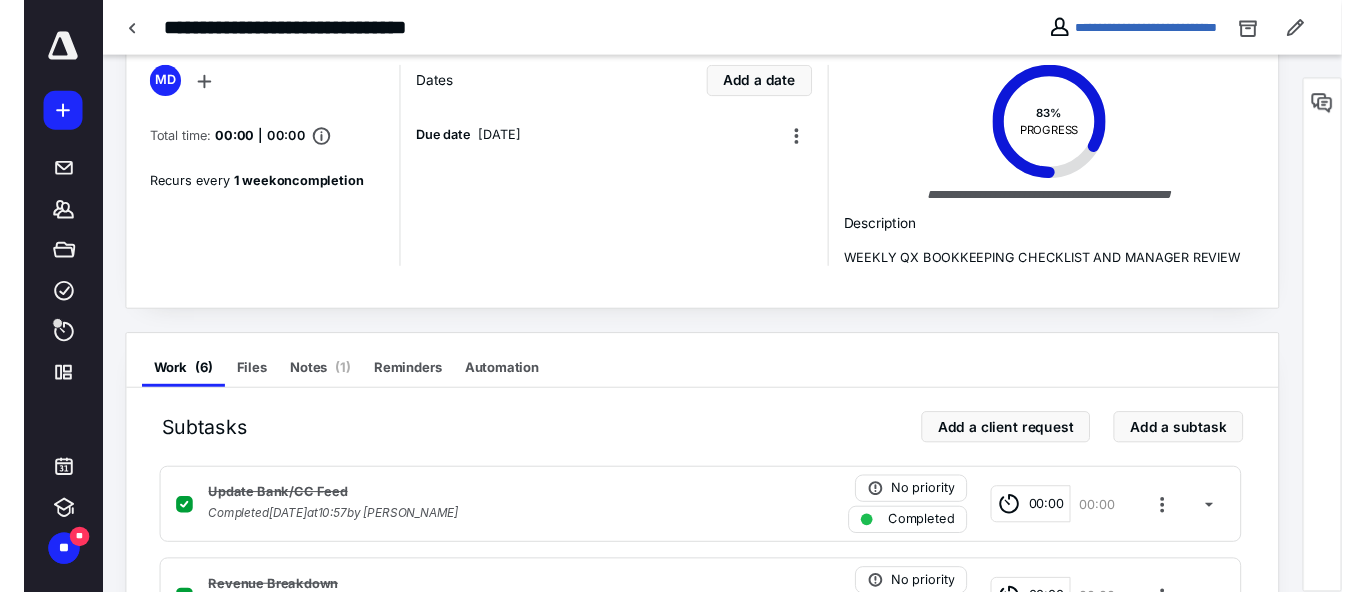 scroll, scrollTop: 0, scrollLeft: 0, axis: both 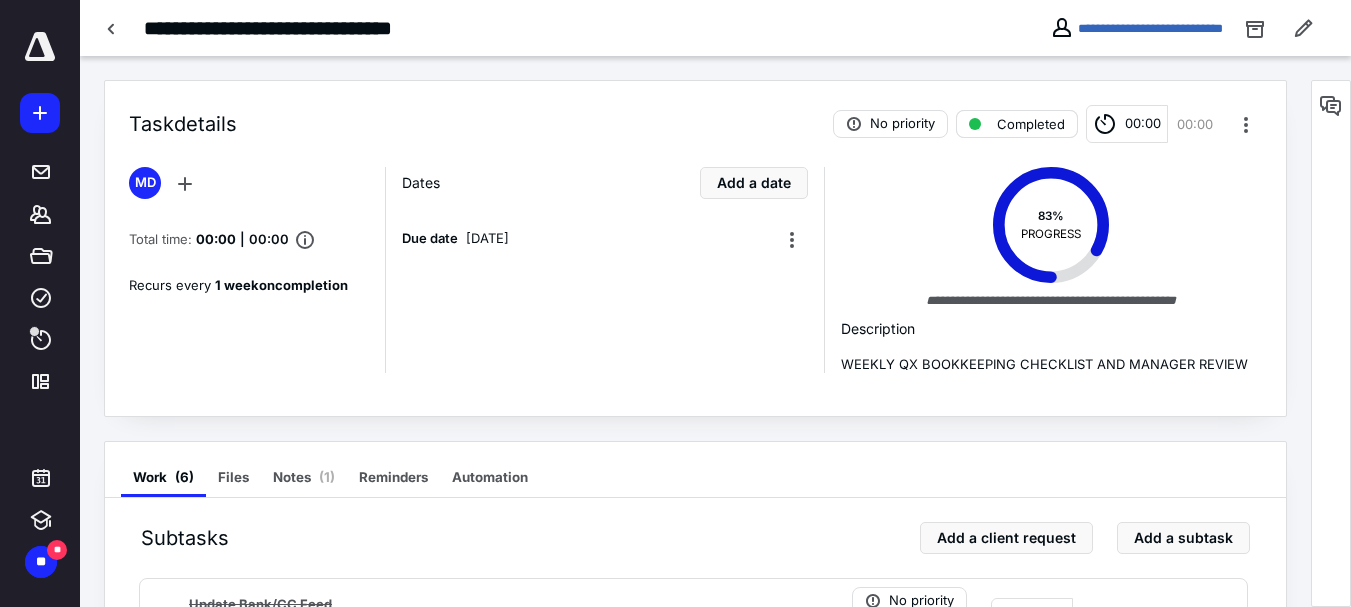 click on "Completed" at bounding box center [1017, 124] 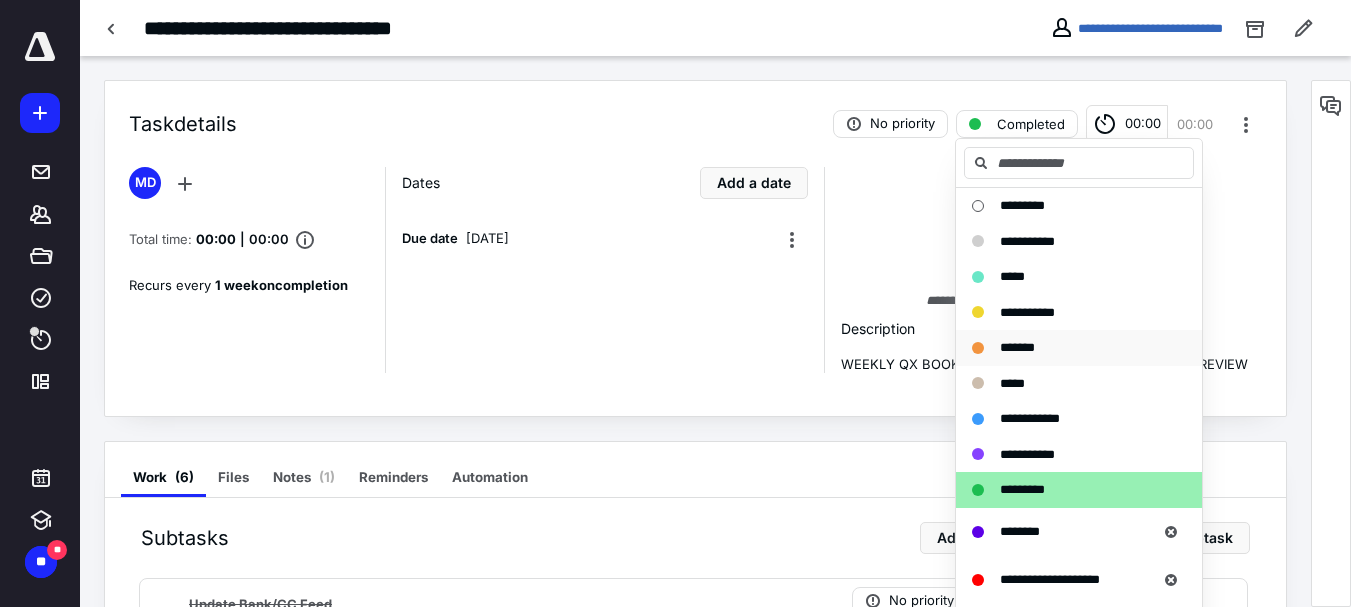 click on "*******" at bounding box center (1017, 347) 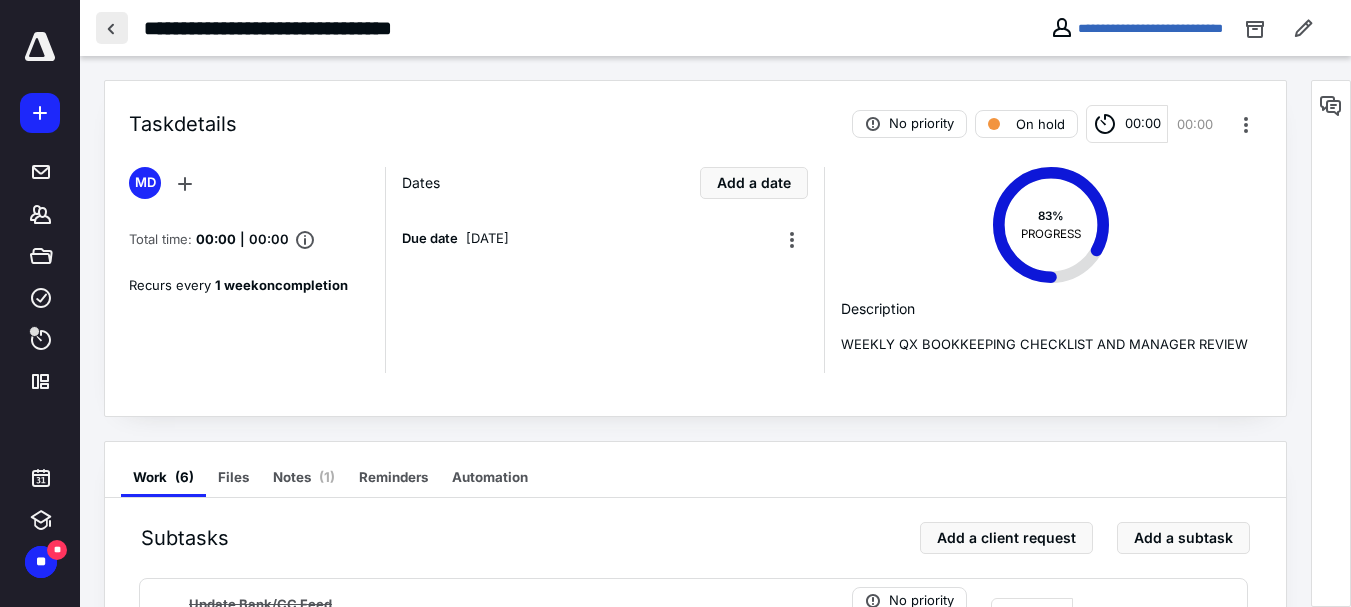 click at bounding box center (112, 28) 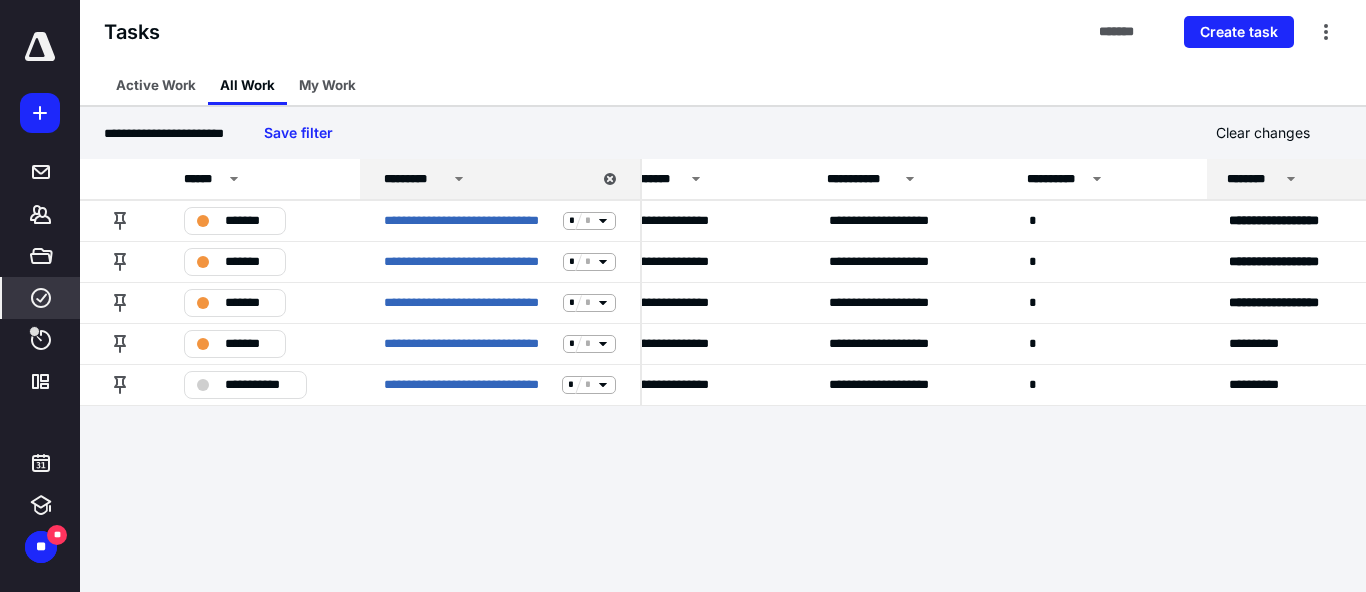 scroll, scrollTop: 0, scrollLeft: 0, axis: both 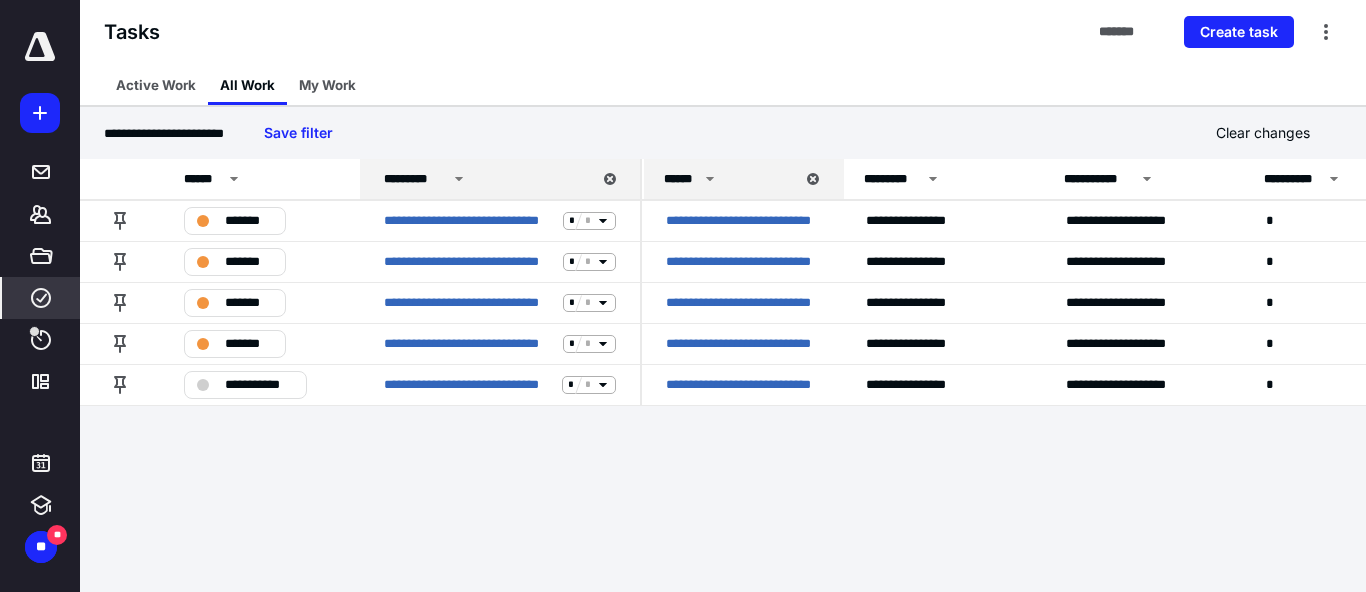 click on "**********" at bounding box center [683, 296] 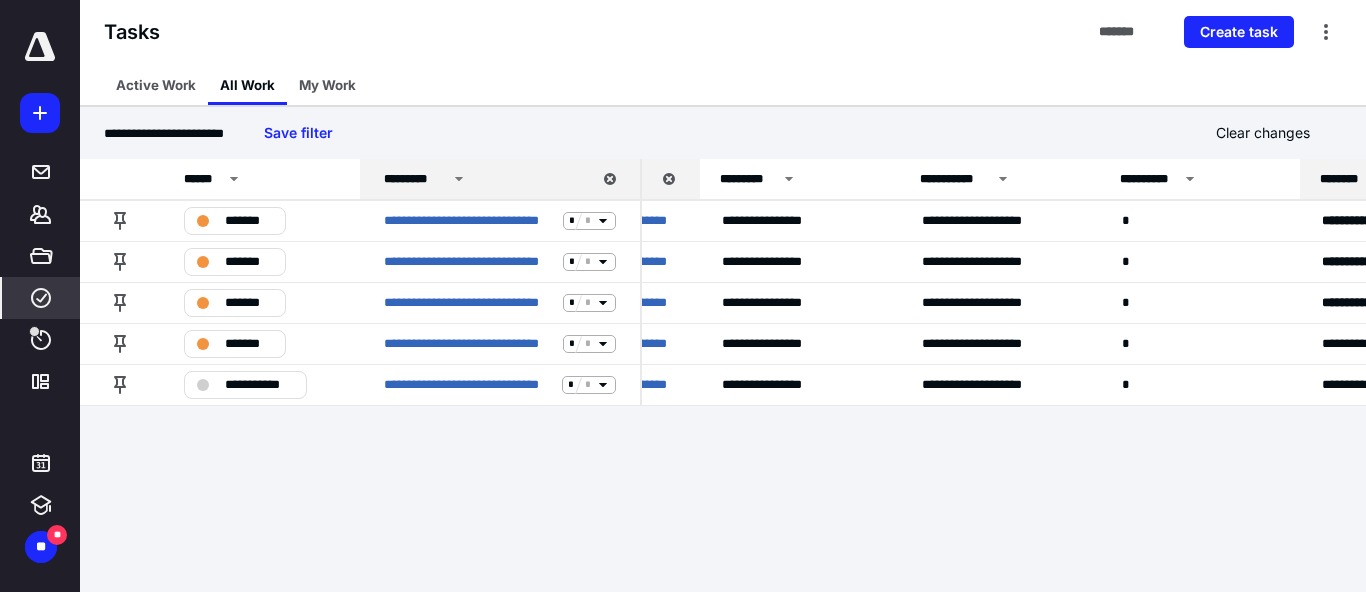 scroll, scrollTop: 0, scrollLeft: 0, axis: both 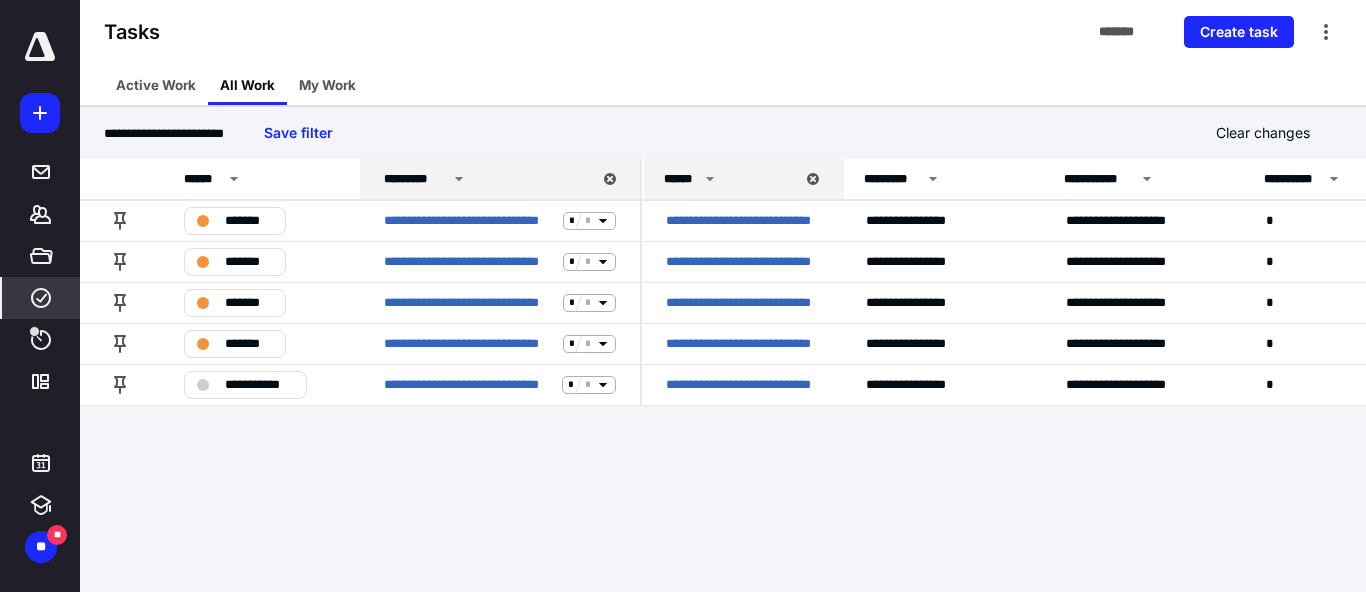 click on "**********" at bounding box center (683, 296) 